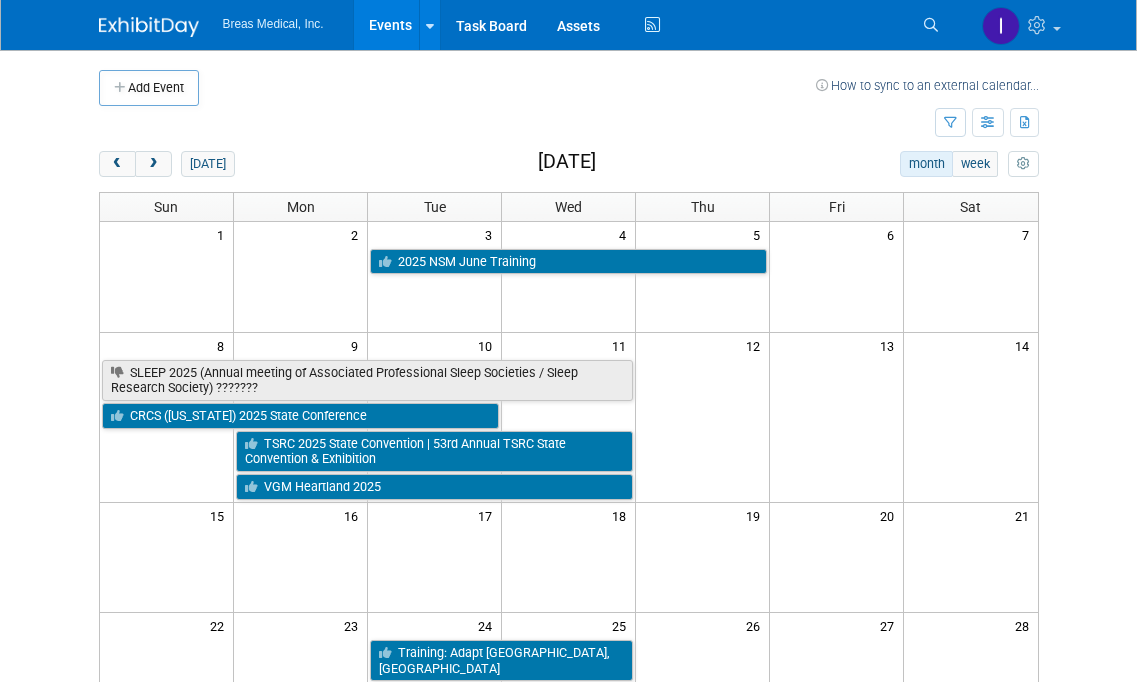 scroll, scrollTop: 0, scrollLeft: 0, axis: both 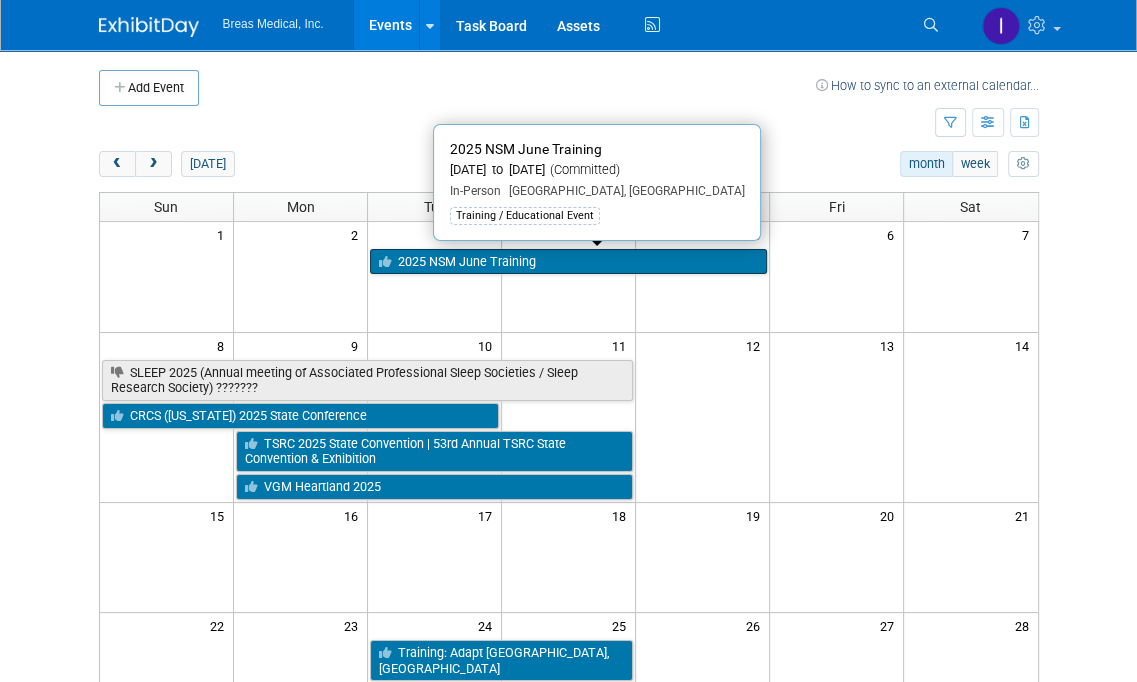 click on "2025 NSM June Training" at bounding box center [568, 262] 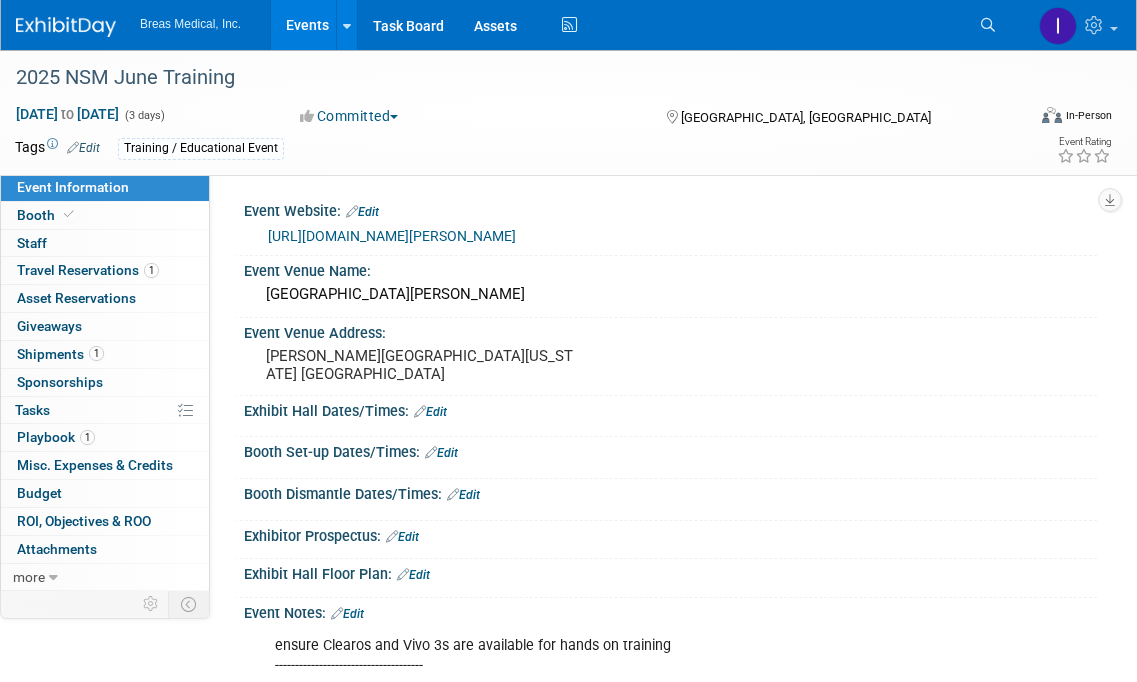 scroll, scrollTop: 0, scrollLeft: 0, axis: both 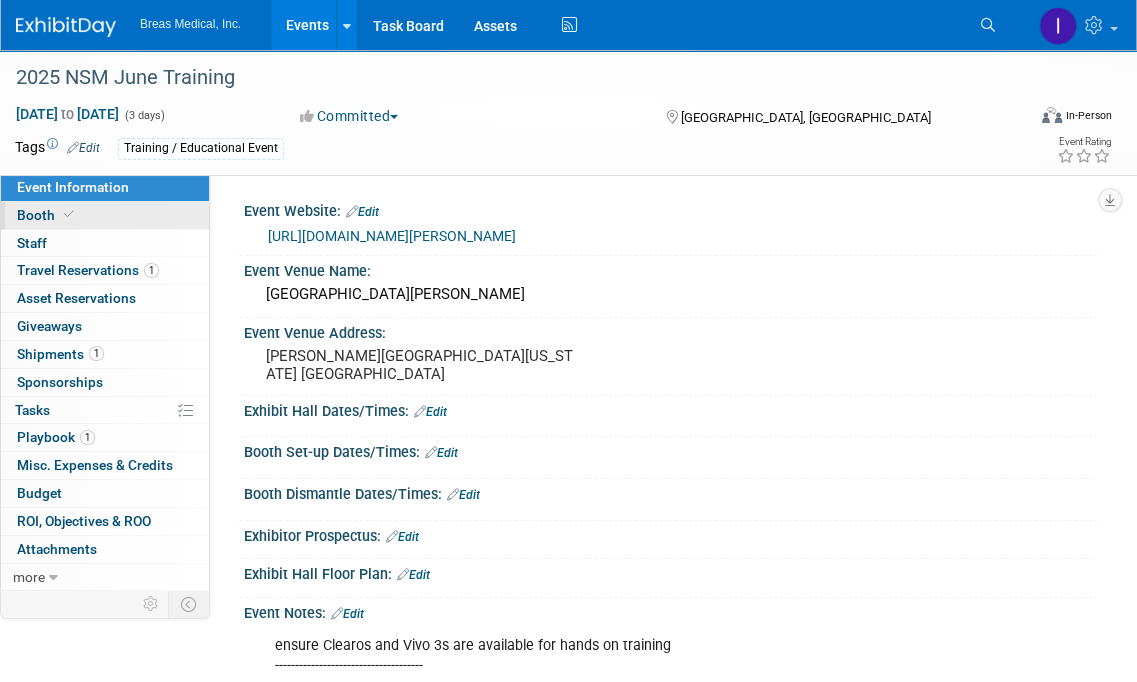 click on "Booth" at bounding box center (47, 215) 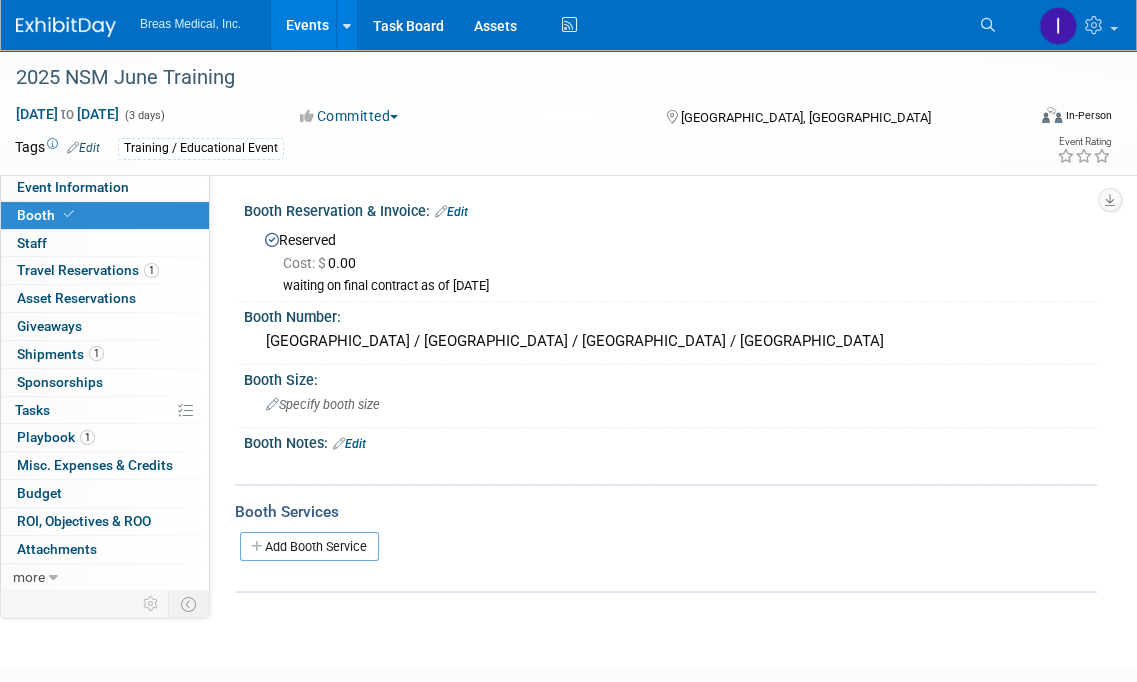 click on "Booth Reservation & Invoice:
Edit" at bounding box center (670, 209) 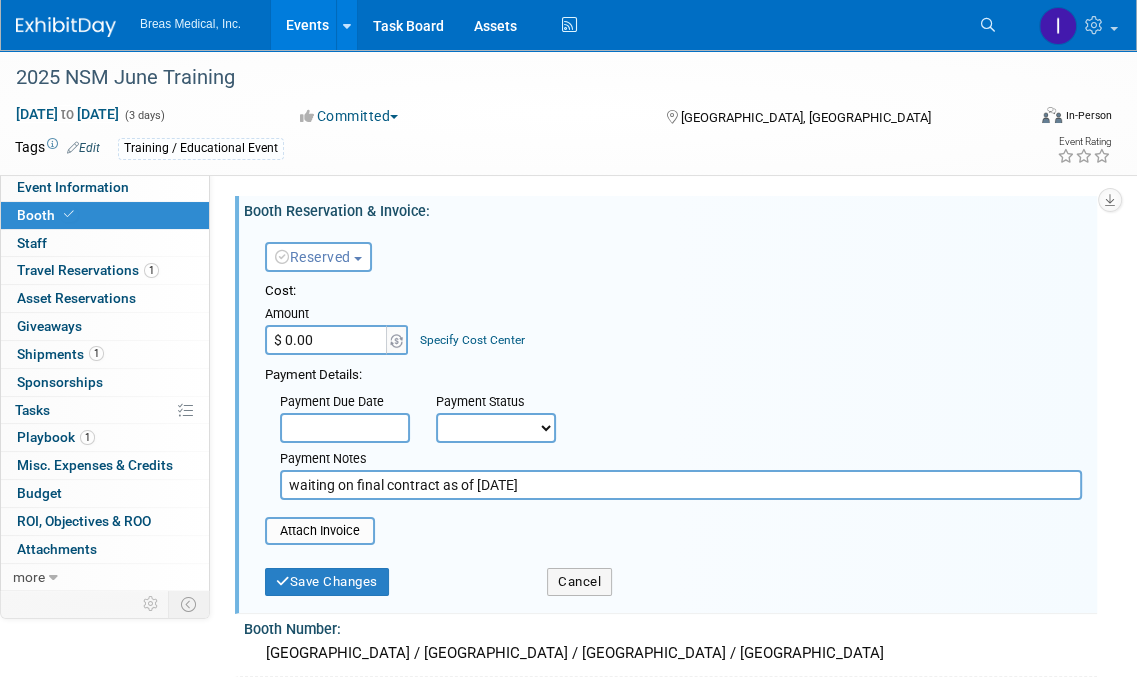click on "$ 0.00" at bounding box center (327, 340) 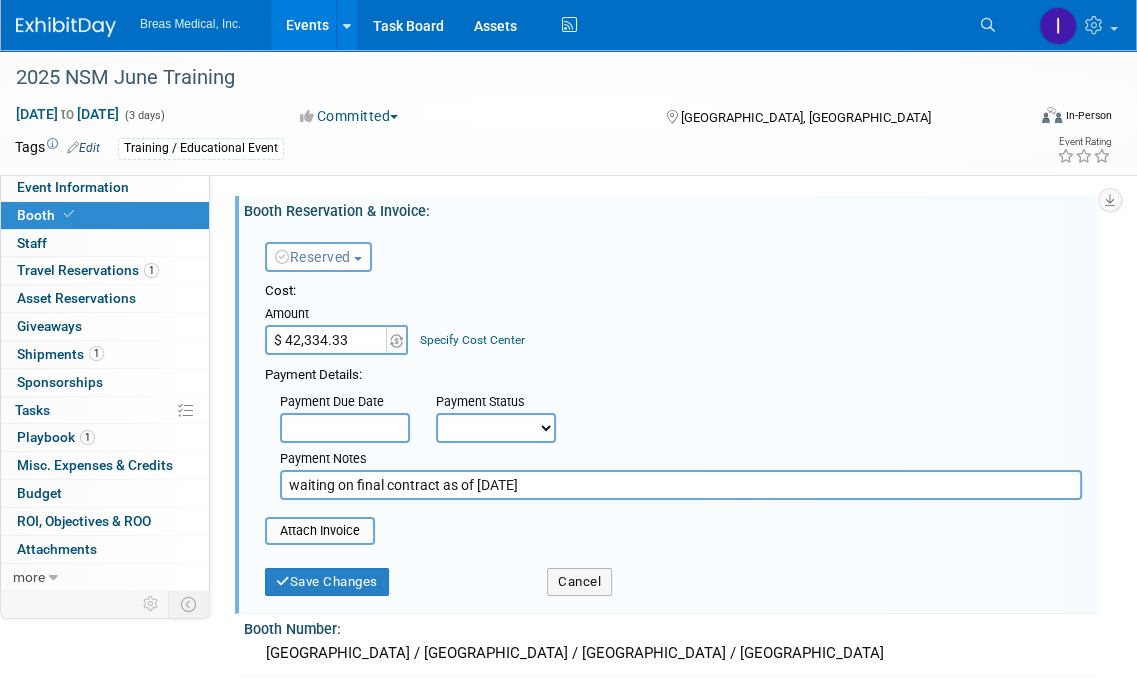 drag, startPoint x: 362, startPoint y: 336, endPoint x: 236, endPoint y: 335, distance: 126.00397 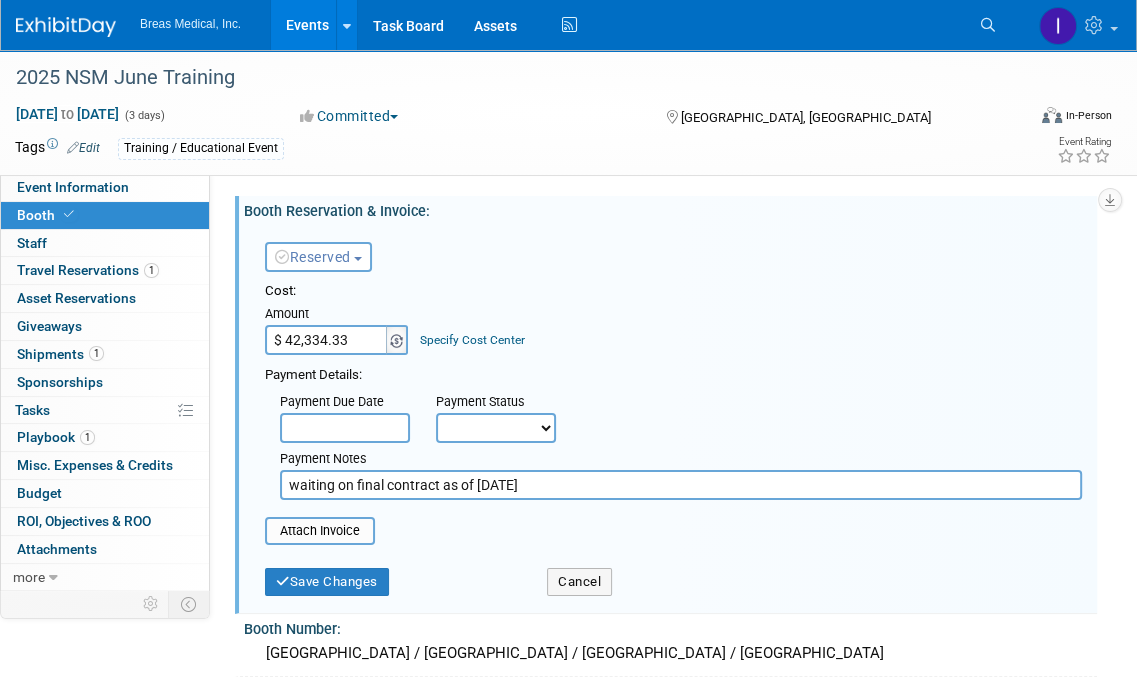 paste on "34" 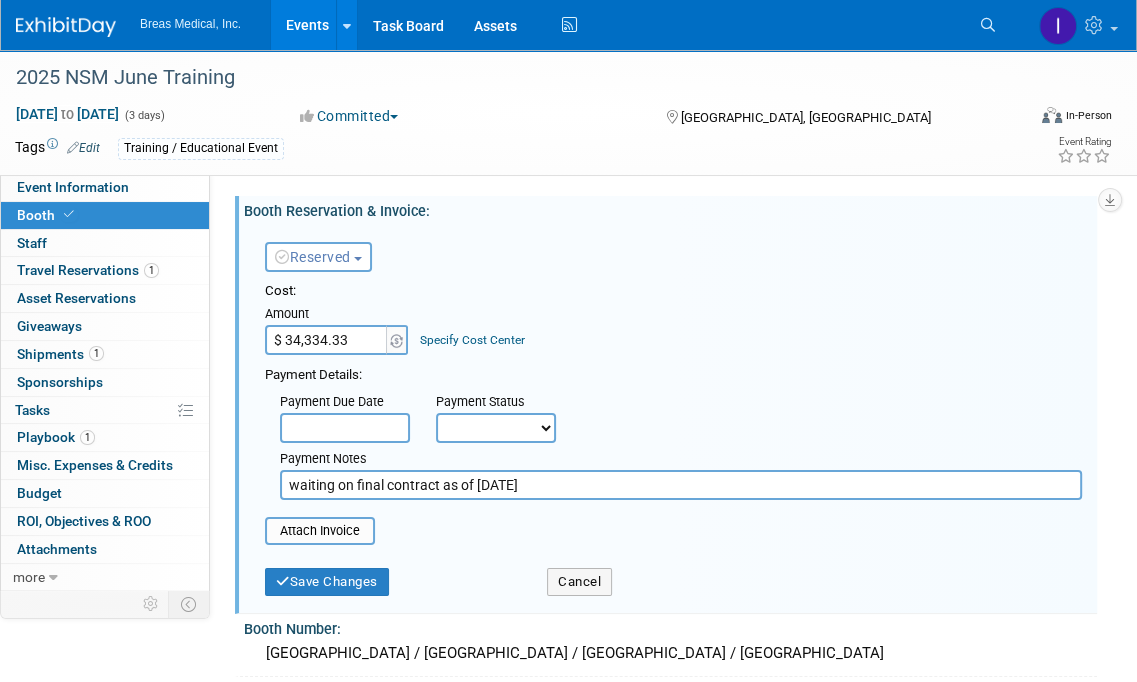 type on "$ 34,334.33" 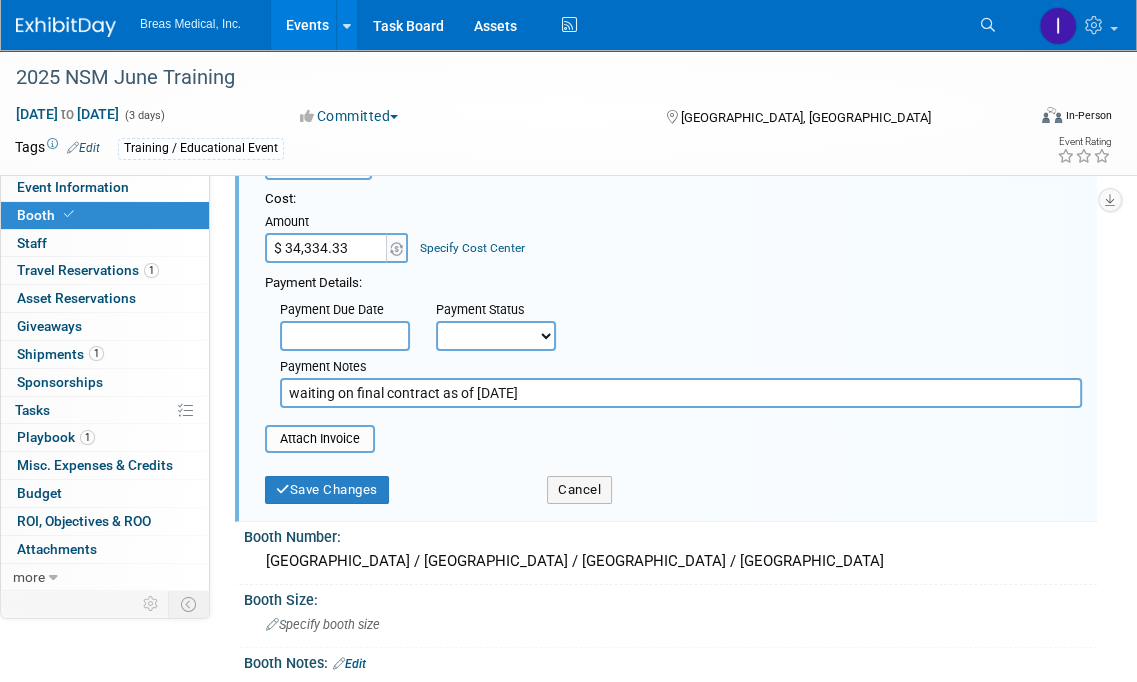 scroll, scrollTop: 200, scrollLeft: 0, axis: vertical 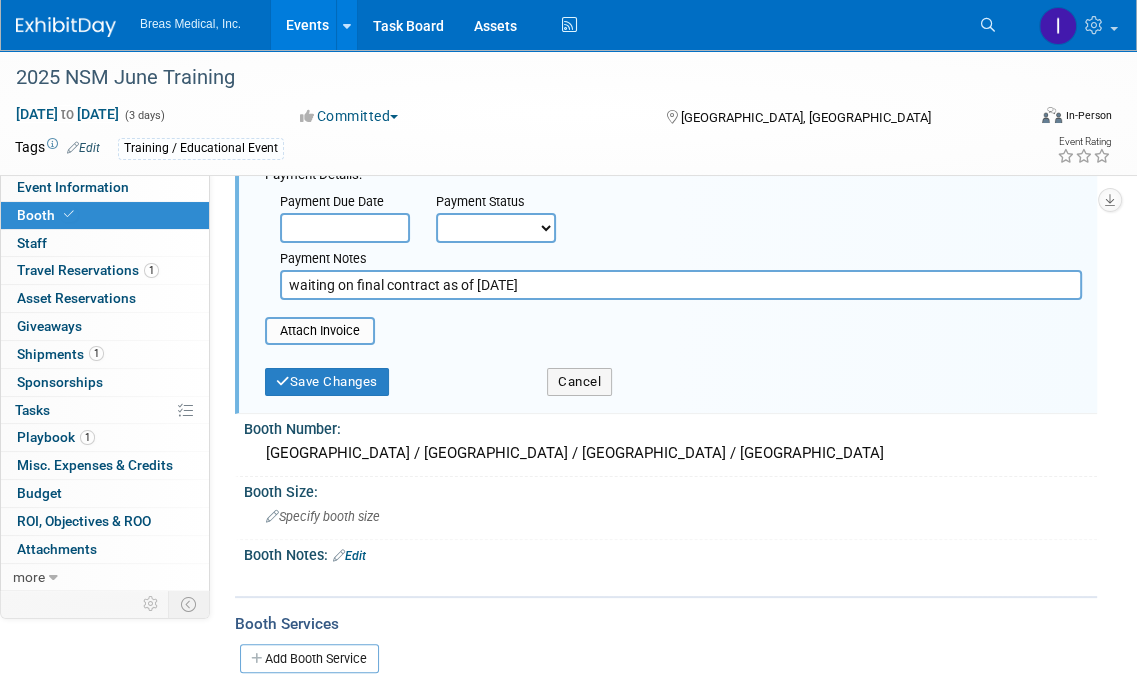 click on "Edit" at bounding box center (349, 556) 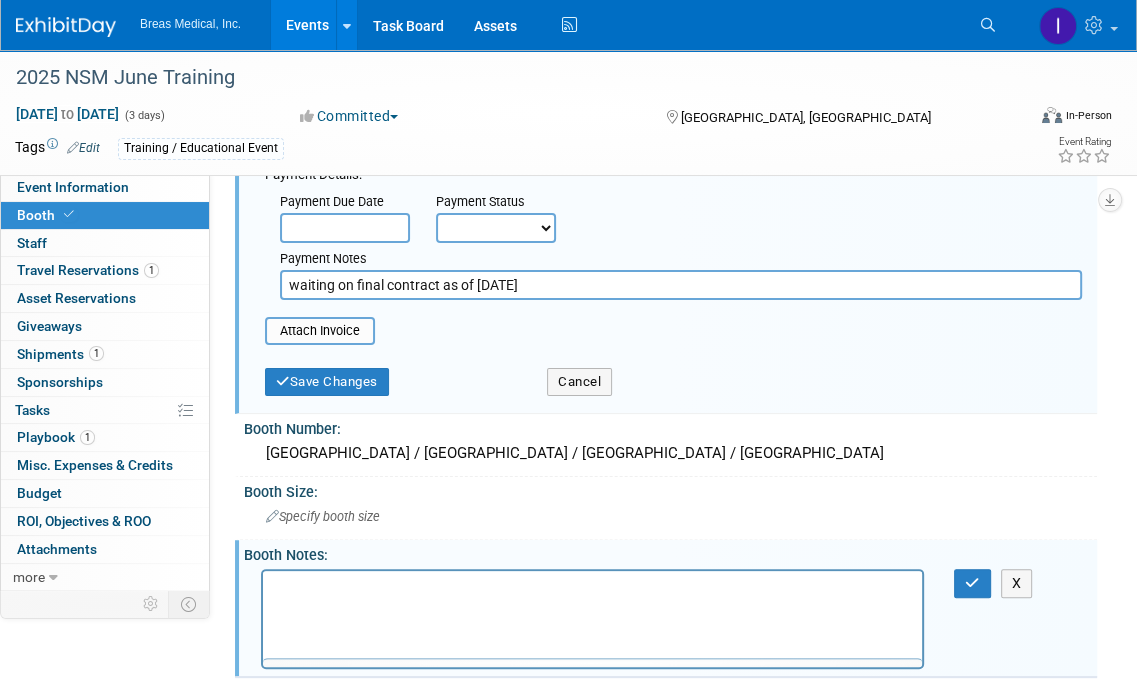 scroll, scrollTop: 0, scrollLeft: 0, axis: both 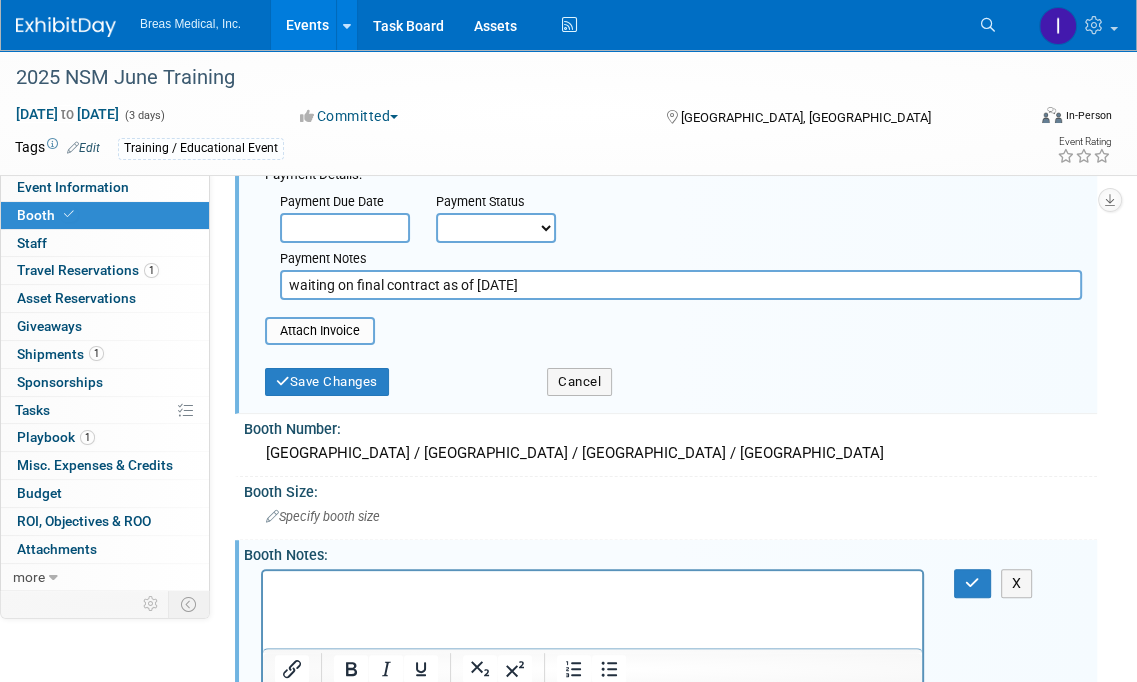 click on "Events" at bounding box center (307, 25) 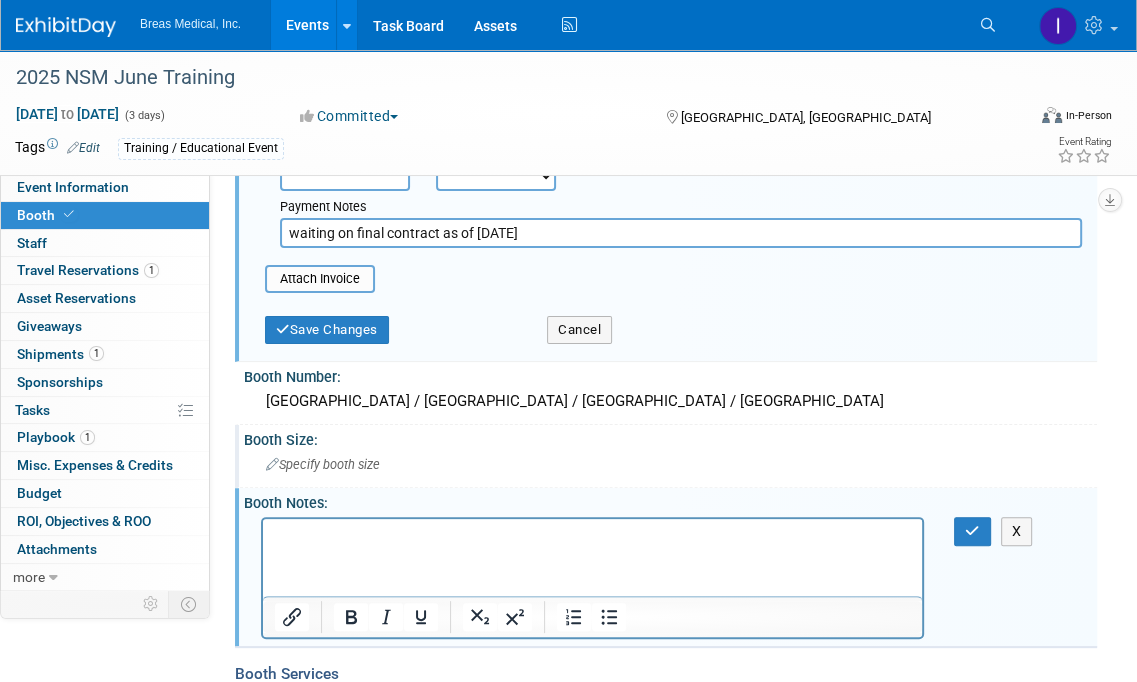 scroll, scrollTop: 300, scrollLeft: 0, axis: vertical 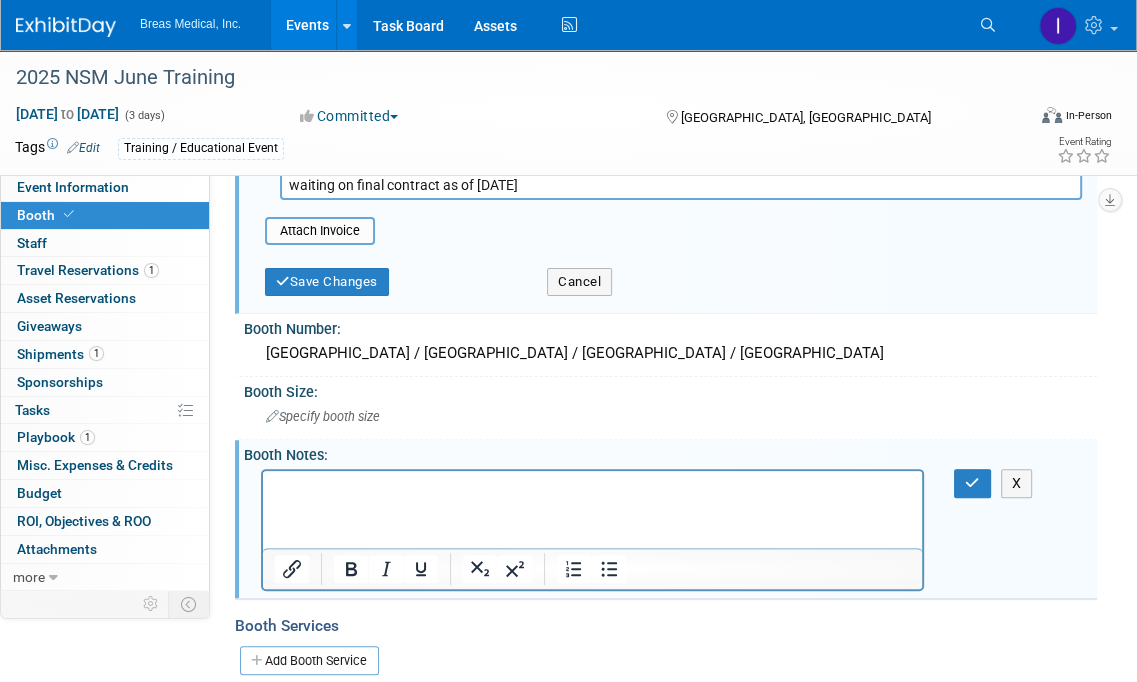 click at bounding box center [592, 484] 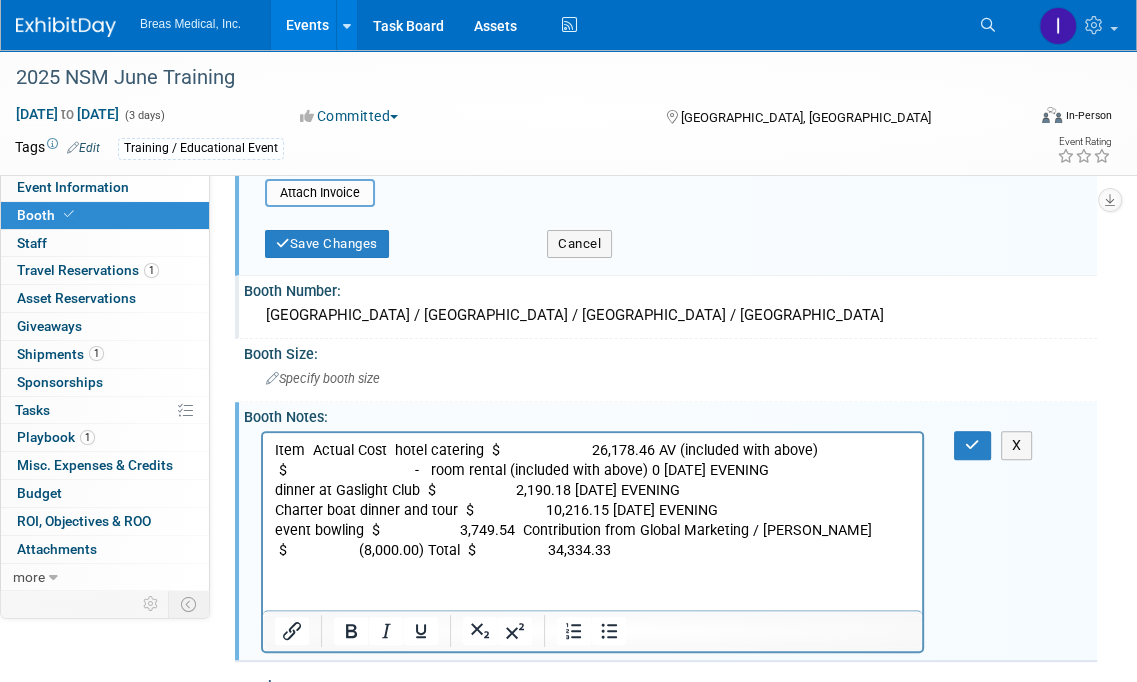 scroll, scrollTop: 400, scrollLeft: 0, axis: vertical 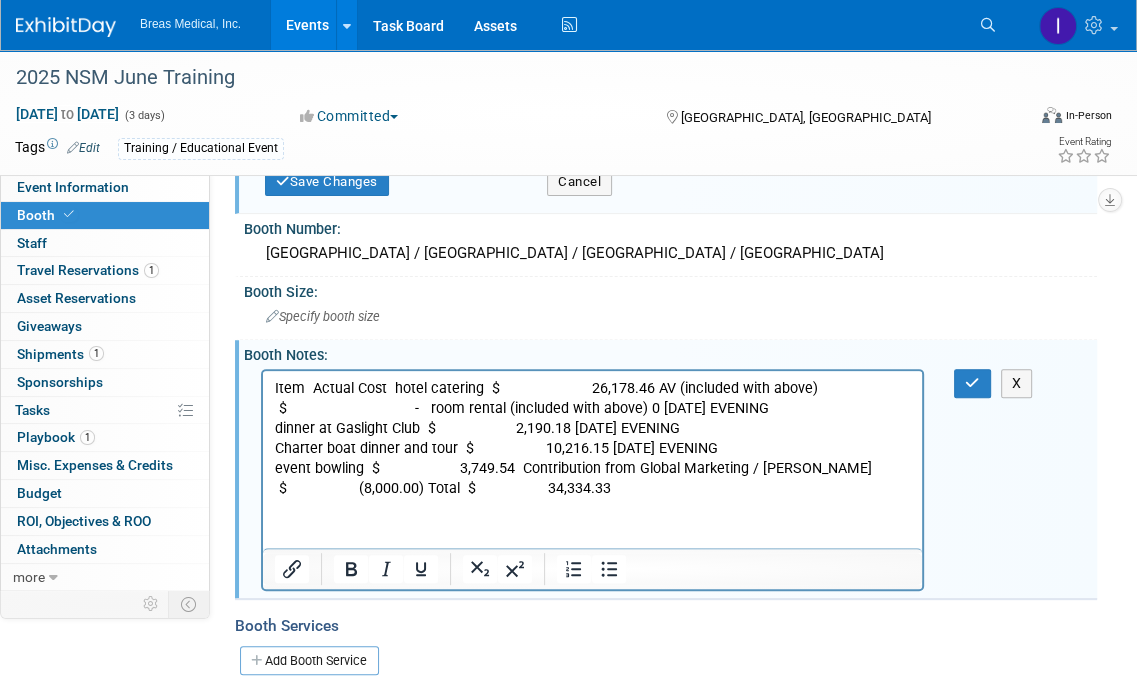click on "Item  Actual Cost  hotel catering  $                       26,178.46 AV (included with above)  $                                -   room rental (included with above) 0 Mon, June 2 EVENING dinner at Gaslight Club  $                    2,190.18 Tues, June 3 EVENING Charter boat dinner and tour  $                  10,216.15 Wed, June 4 EVENING event bowling  $                    3,749.54  Contribution from Global Marketing / Sally   $                  (8,000.00) Total  $                  34,334.33" at bounding box center [593, 438] 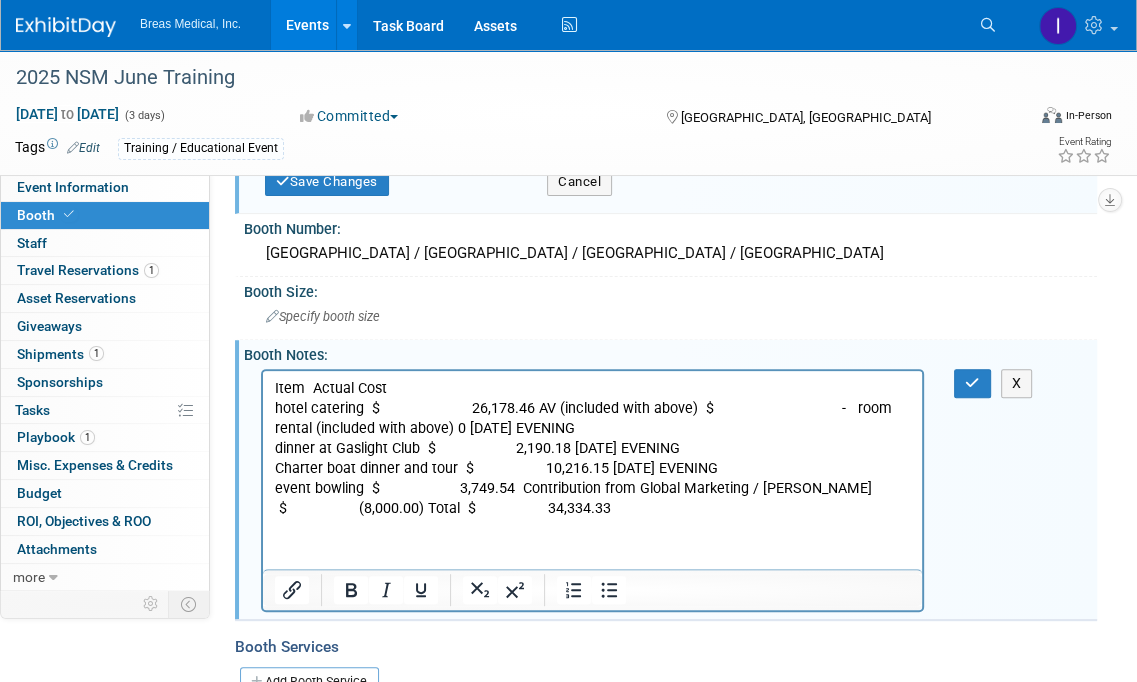 click on "hotel catering  $                       26,178.46 AV (included with above)  $                                -   room rental (included with above) 0 Mon, June 2 EVENING dinner at Gaslight Club  $                    2,190.18 Tues, June 3 EVENING Charter boat dinner and tour  $                  10,216.15 Wed, June 4 EVENING event bowling  $                    3,749.54  Contribution from Global Marketing / Sally   $                  (8,000.00) Total  $                  34,334.33" at bounding box center (593, 458) 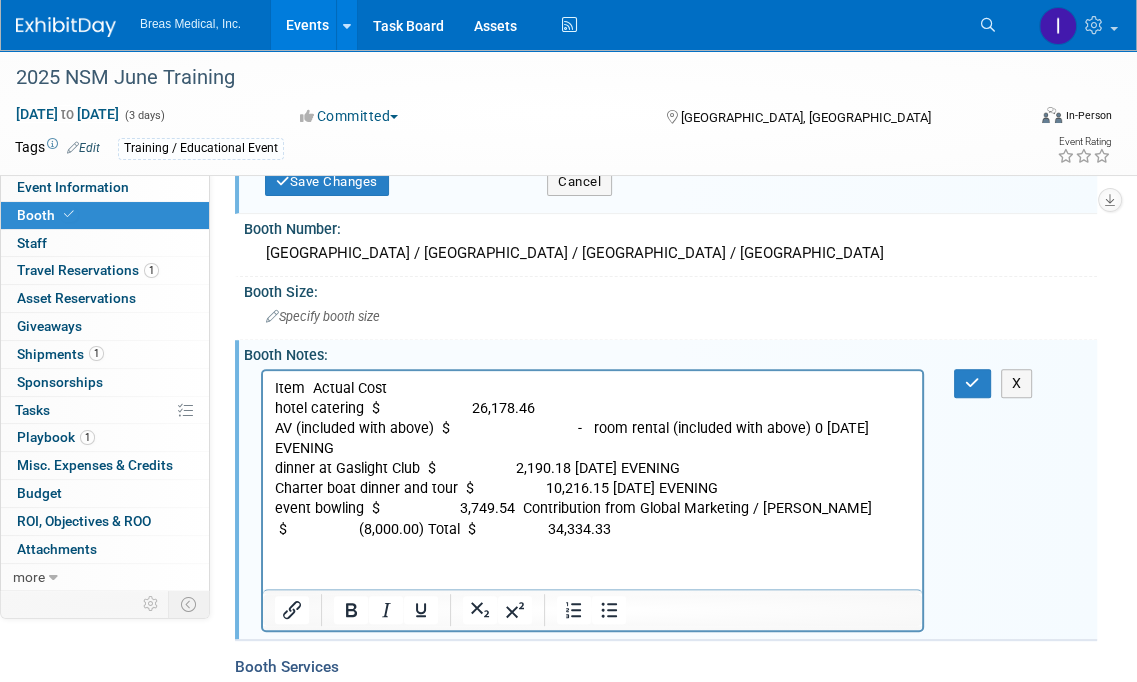 click on "AV (included with above)  $                                -   room rental (included with above) 0 Mon, June 2 EVENING dinner at Gaslight Club  $                    2,190.18 Tues, June 3 EVENING Charter boat dinner and tour  $                  10,216.15 Wed, June 4 EVENING event bowling  $                    3,749.54  Contribution from Global Marketing / Sally   $                  (8,000.00) Total  $                  34,334.33" at bounding box center (593, 478) 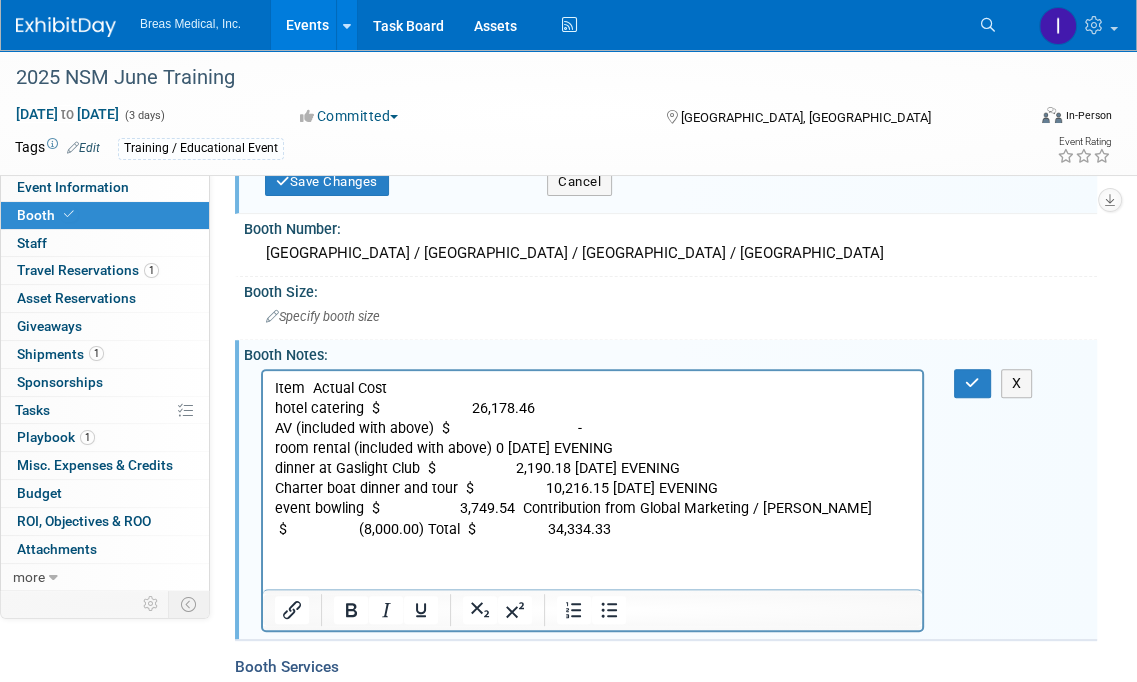 click on "room rental (included with above) 0 Mon, June 2 EVENING dinner at Gaslight Club  $                    2,190.18 Tues, June 3 EVENING Charter boat dinner and tour  $                  10,216.15 Wed, June 4 EVENING event bowling  $                    3,749.54  Contribution from Global Marketing / Sally   $                  (8,000.00) Total  $                  34,334.33" at bounding box center (593, 488) 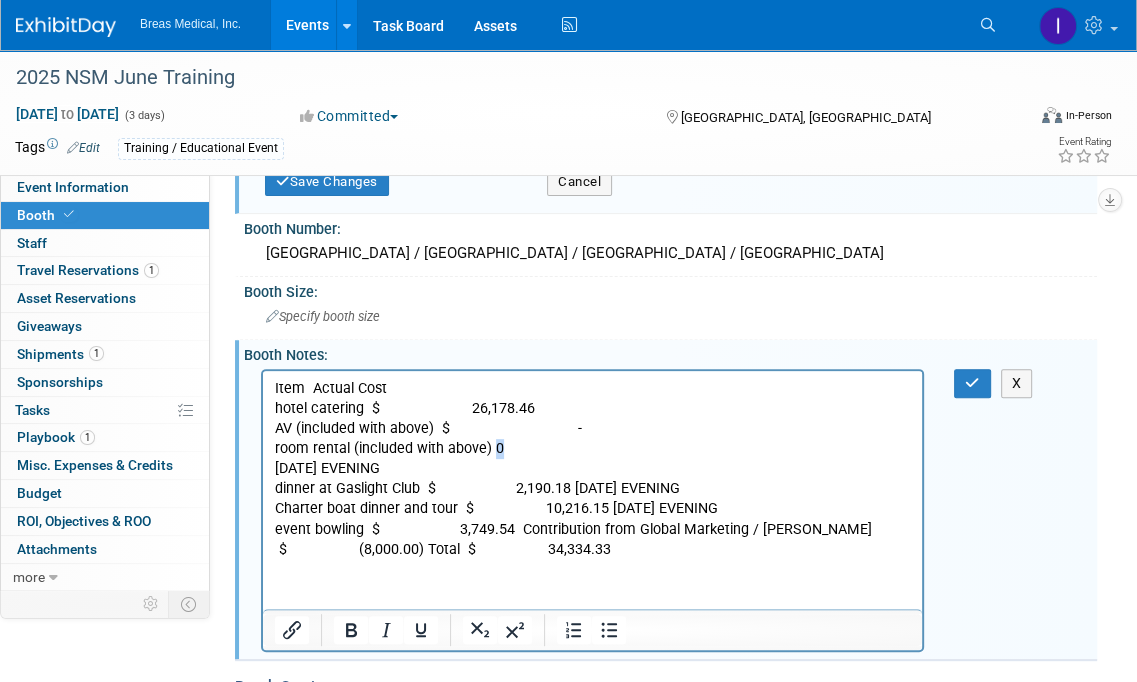 click on "room rental (included with above) 0" at bounding box center [593, 448] 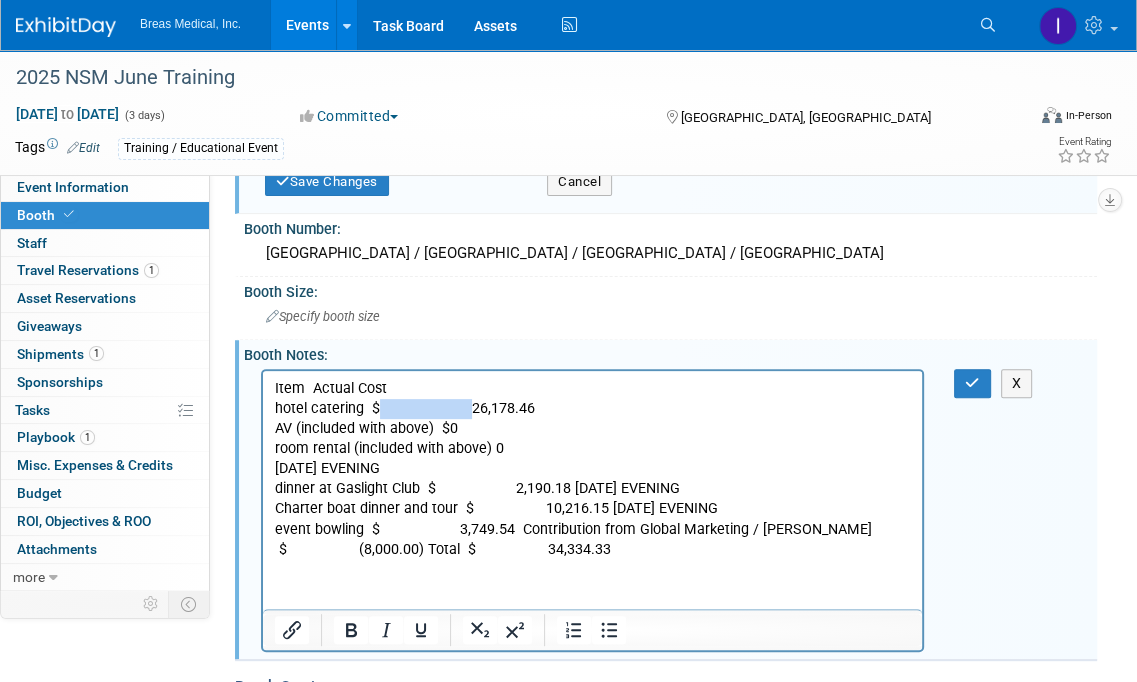 drag, startPoint x: 461, startPoint y: 412, endPoint x: 376, endPoint y: 401, distance: 85.70881 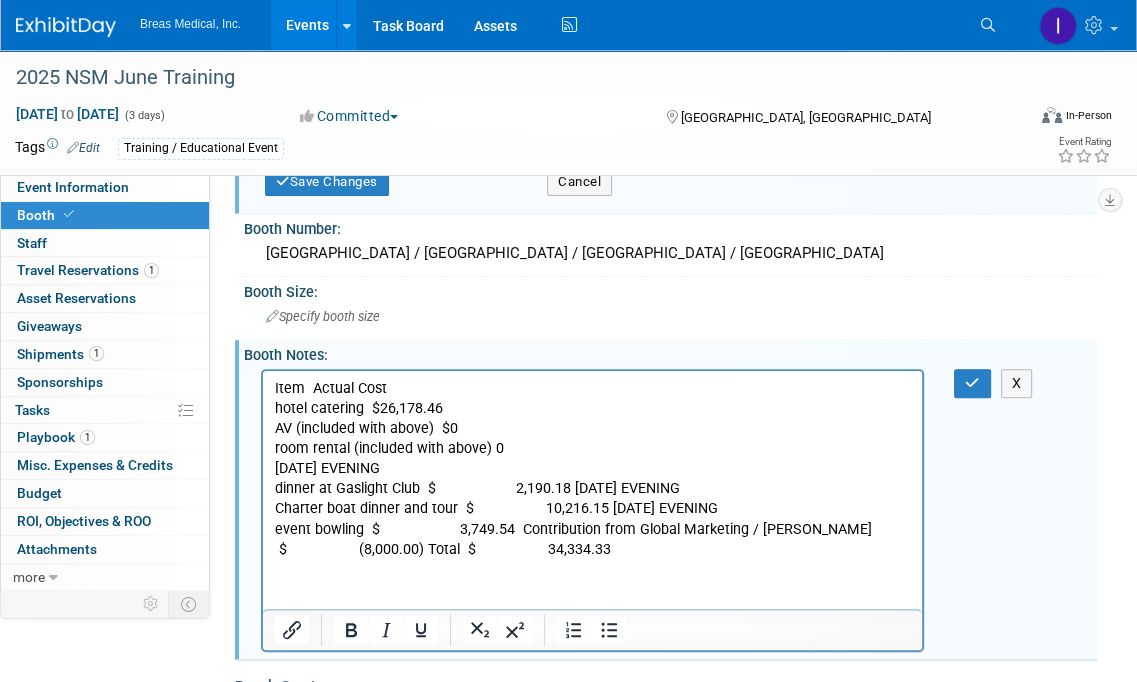 click on "room rental (included with above) 0" at bounding box center (593, 448) 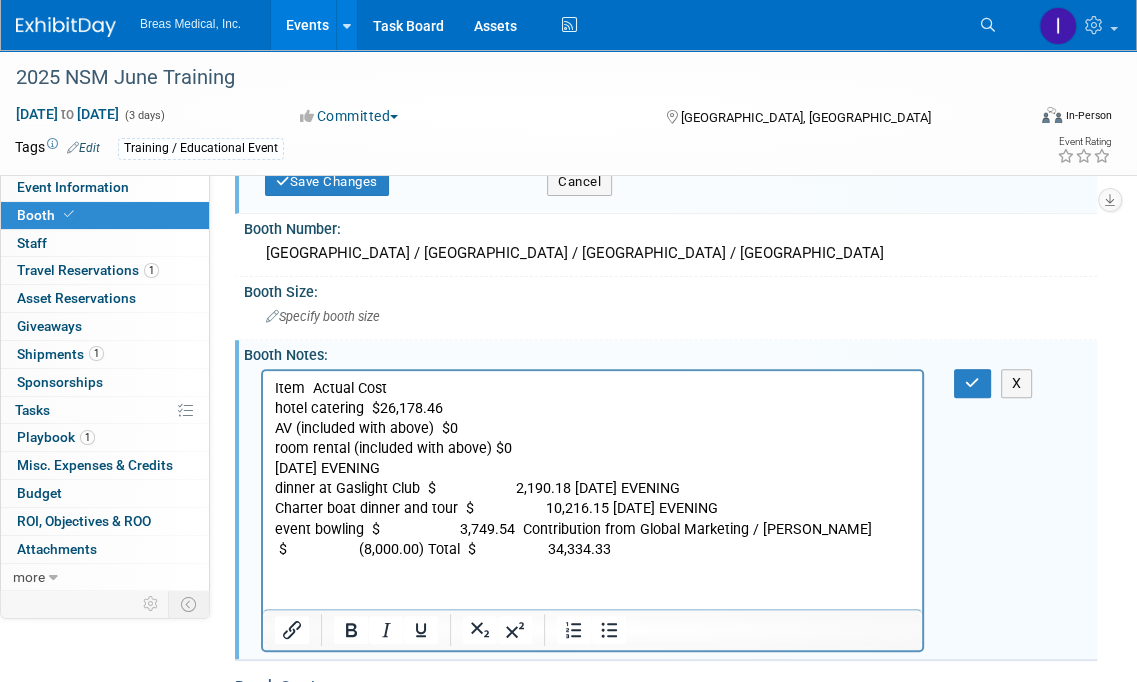 click on "Item  Actual Cost   hotel catering  $26,178.46  AV (included with above)  $0   room rental (included with above) $0  Mon, June 2 EVENING dinner at Gaslight Club  $                    2,190.18 Tues, June 3 EVENING Charter boat dinner and tour  $                  10,216.15 Wed, June 4 EVENING event bowling  $                    3,749.54  Contribution from Global Marketing / Sally   $                  (8,000.00) Total  $                  34,334.33" at bounding box center (593, 468) 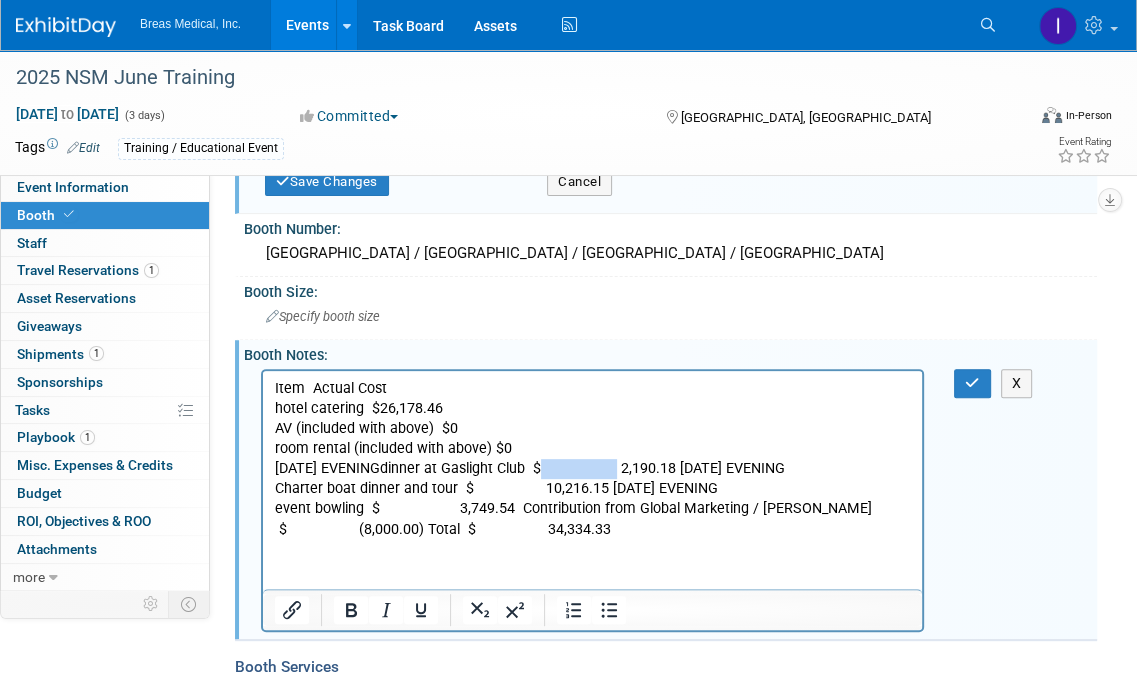 drag, startPoint x: 648, startPoint y: 466, endPoint x: 578, endPoint y: 466, distance: 70 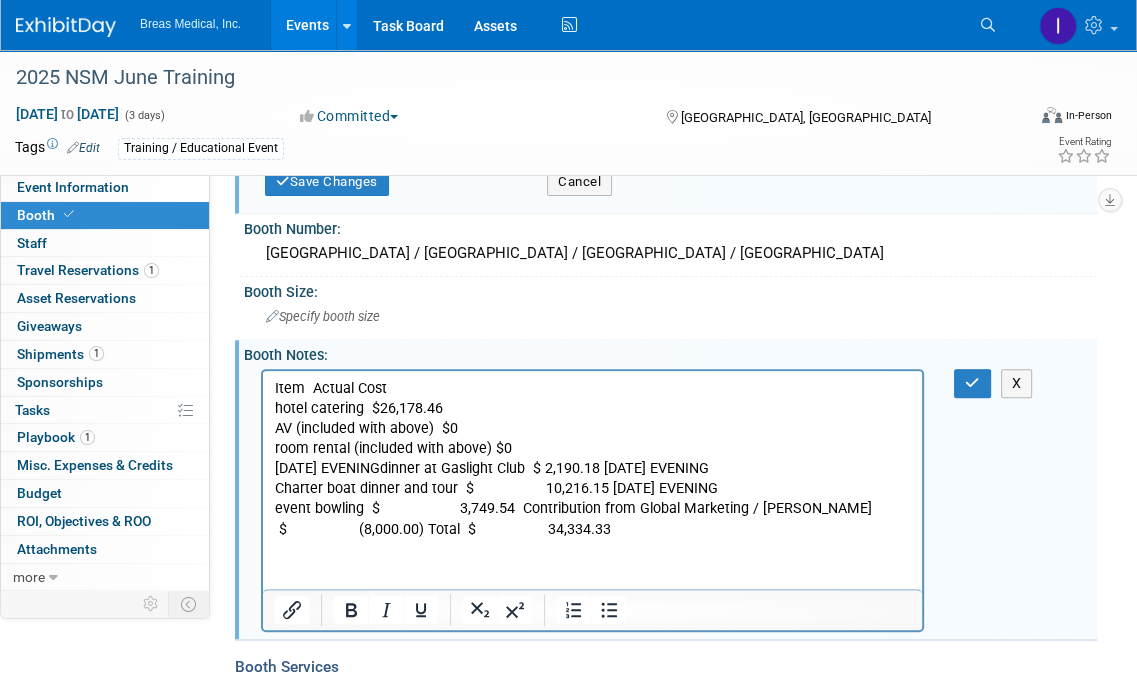 click on "Mon, June 2 EVENING  dinner at Gaslight Club  $ 2,190.18 Tues, June 3 EVENING Charter boat dinner and tour  $                  10,216.15 Wed, June 4 EVENING event bowling  $                    3,749.54  Contribution from Global Marketing / Sally   $                  (8,000.00) Total  $                  34,334.33" at bounding box center (593, 498) 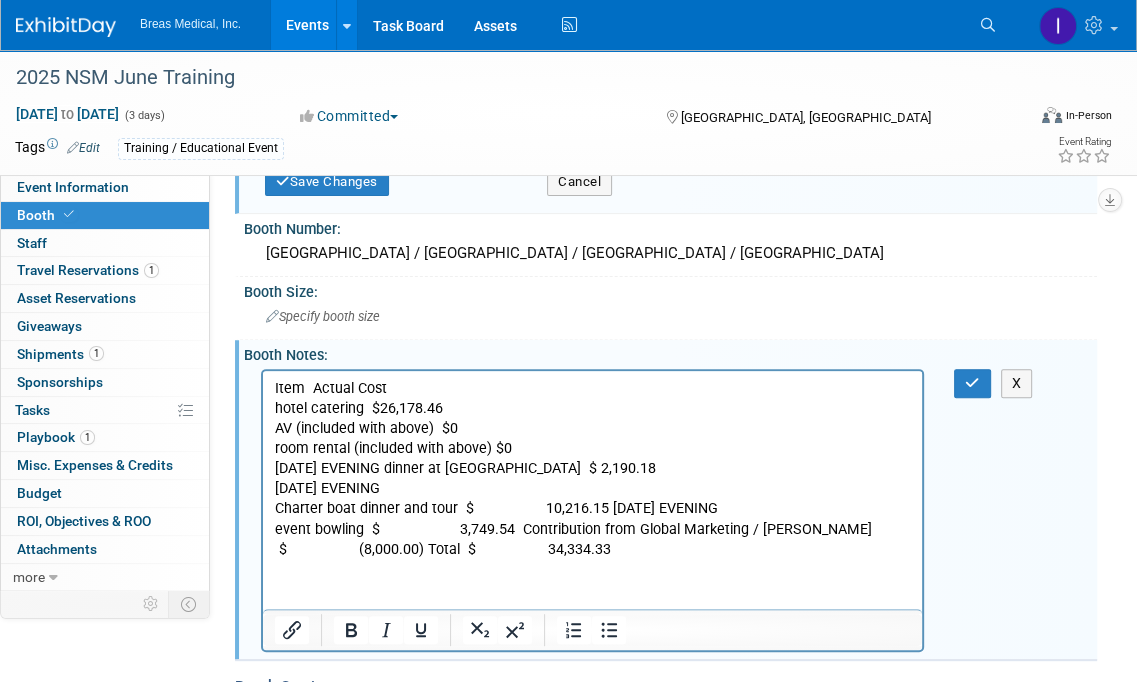 click on "Tues, June 3 EVENING Charter boat dinner and tour  $                  10,216.15 Wed, June 4 EVENING event bowling  $                    3,749.54  Contribution from Global Marketing / Sally   $                  (8,000.00) Total  $                  34,334.33" at bounding box center (593, 518) 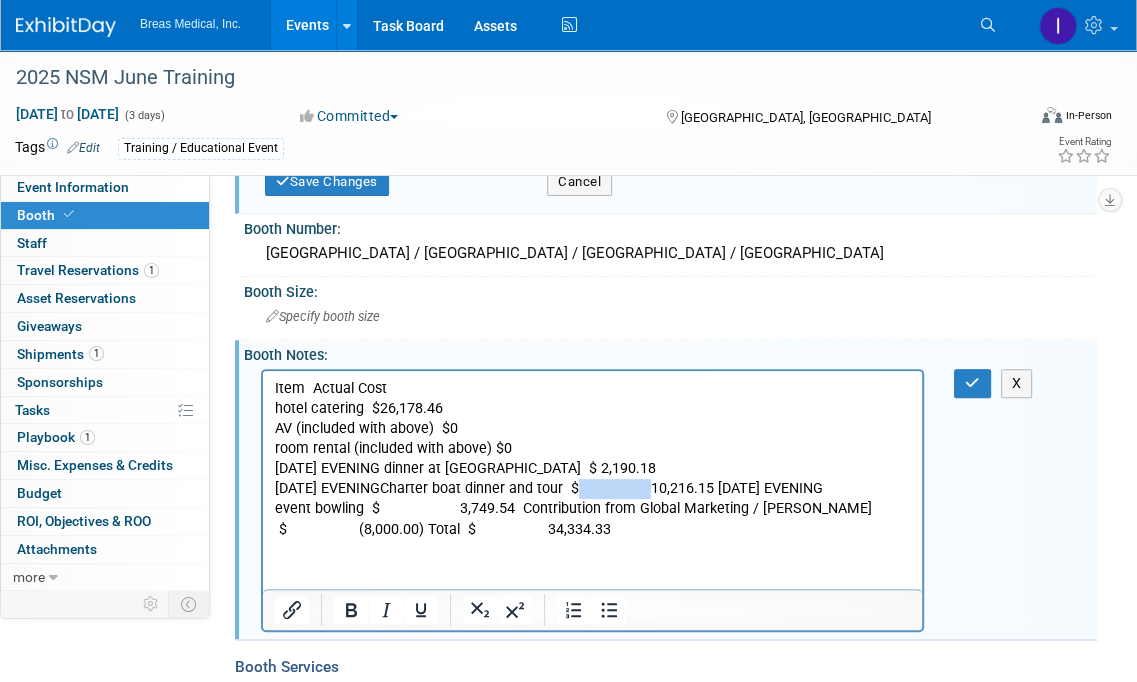 drag, startPoint x: 682, startPoint y: 486, endPoint x: 616, endPoint y: 490, distance: 66.1211 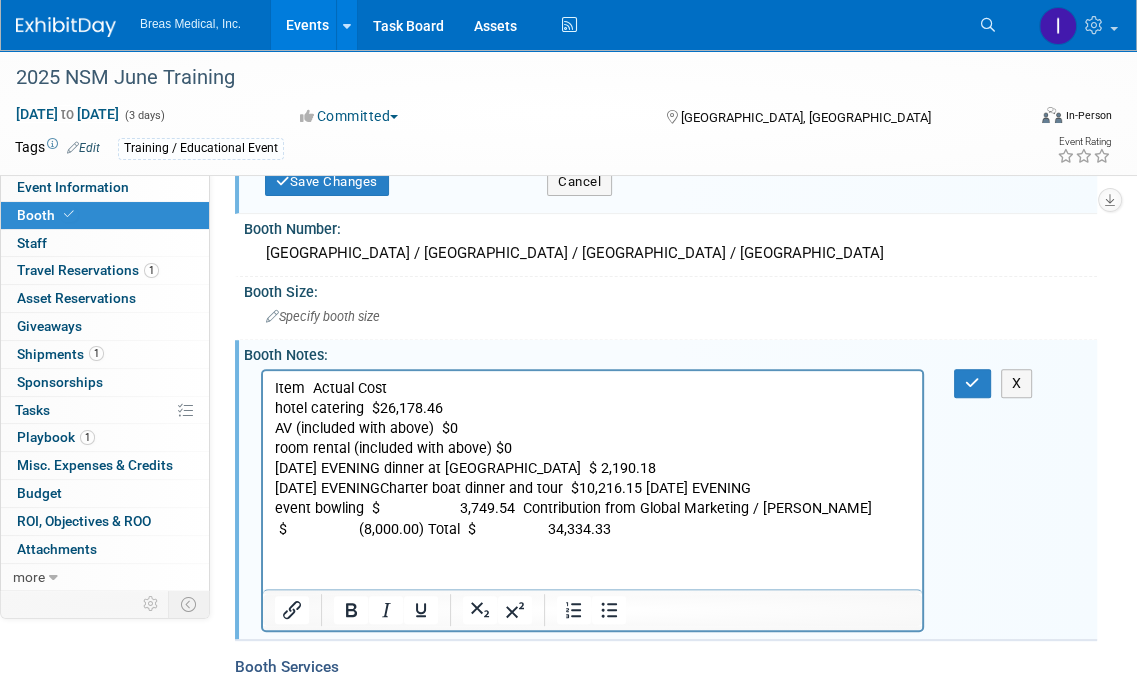 click on "Tues, June 3 EVENING  Charter boat dinner and tour  $10,216.15 Wed, June 4 EVENING event bowling  $                    3,749.54  Contribution from Global Marketing / Sally   $                  (8,000.00) Total  $                  34,334.33" at bounding box center [593, 508] 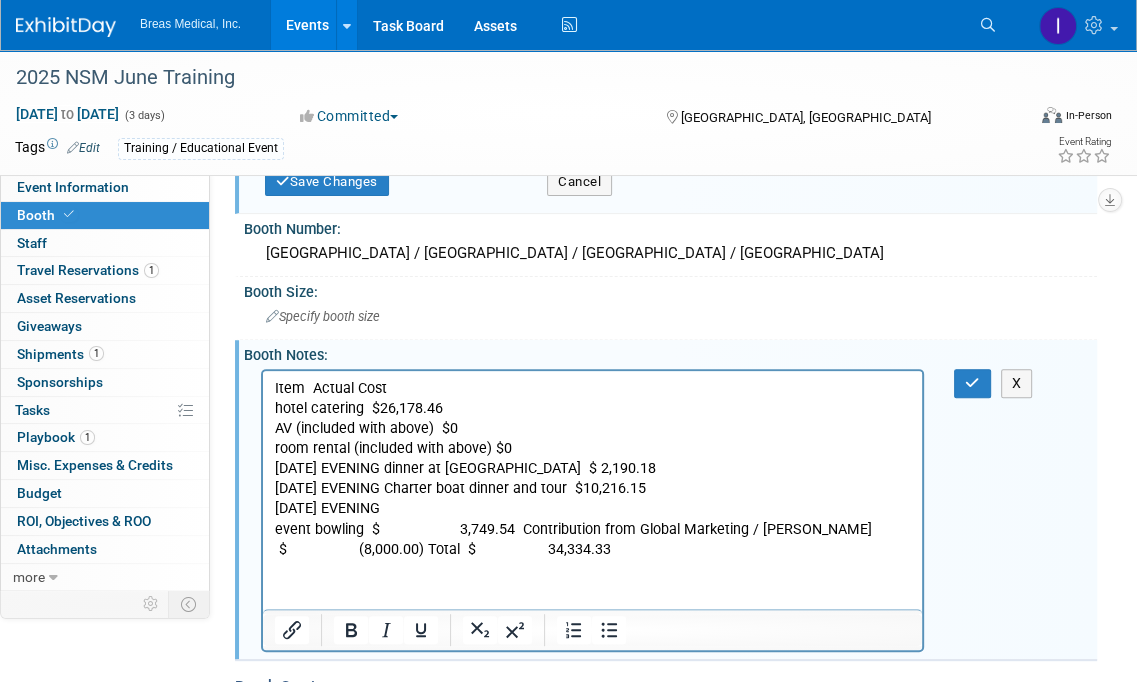 click on "Wed, June 4 EVENING event bowling  $                    3,749.54  Contribution from Global Marketing / Sally   $                  (8,000.00) Total  $                  34,334.33" at bounding box center [593, 528] 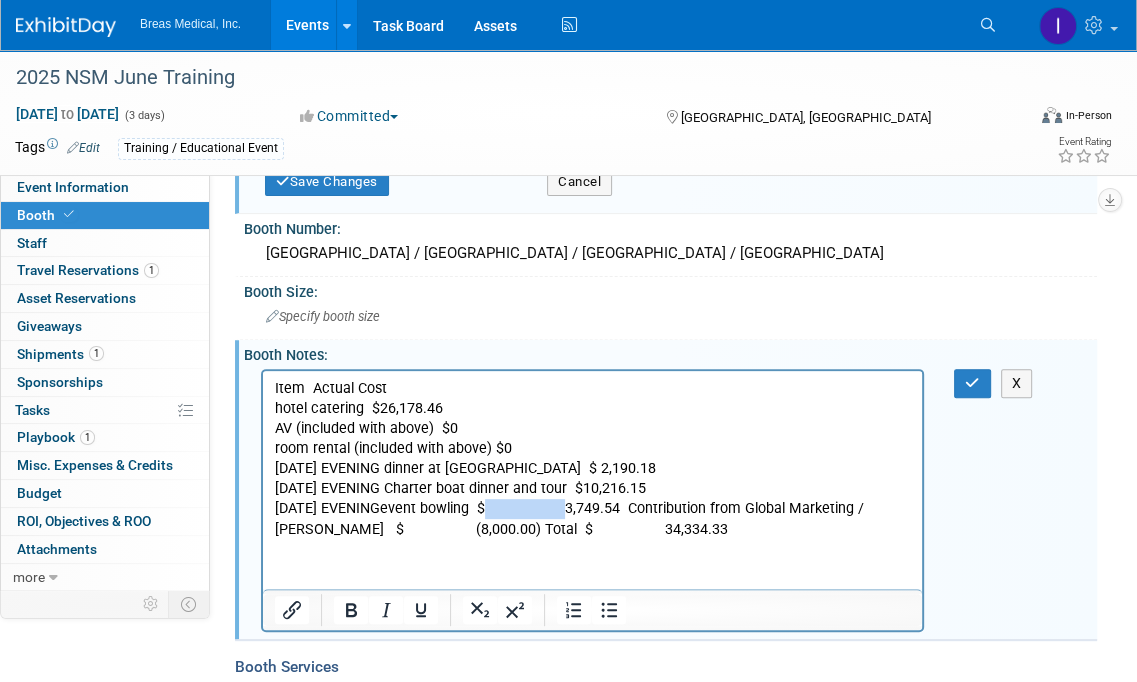 drag, startPoint x: 594, startPoint y: 506, endPoint x: 522, endPoint y: 509, distance: 72.06247 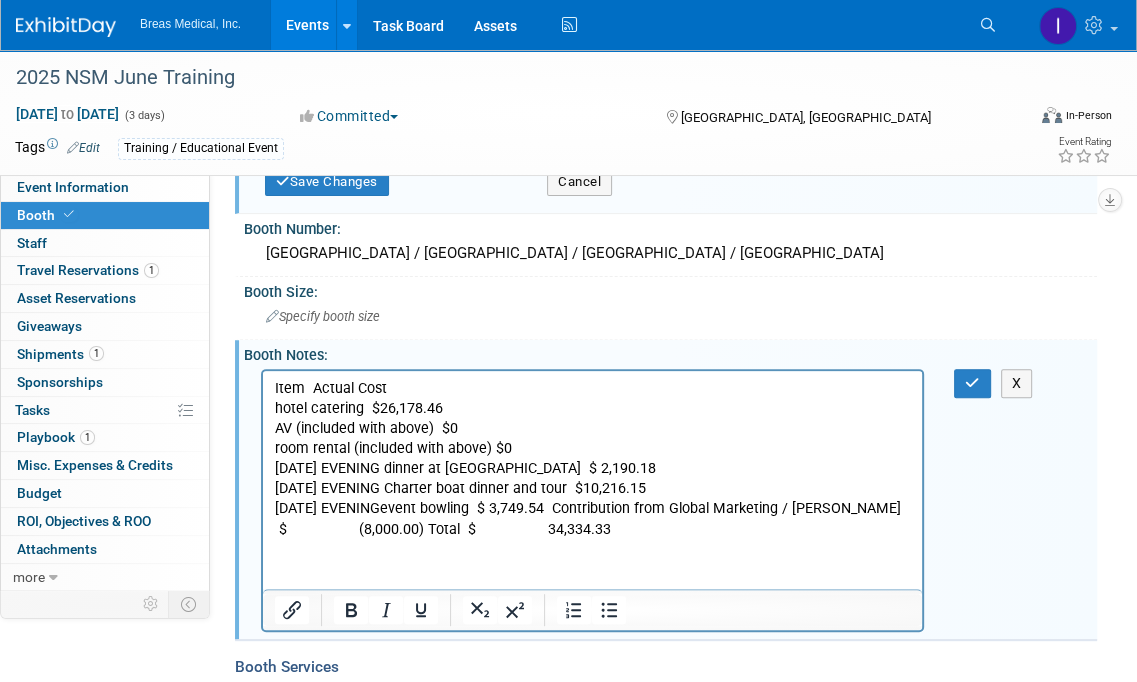 click on "Wed, June 4 EVENING  event bowling  $ 3,749.54  Contribution from Global Marketing / Sally   $                  (8,000.00) Total  $                  34,334.33" at bounding box center [593, 518] 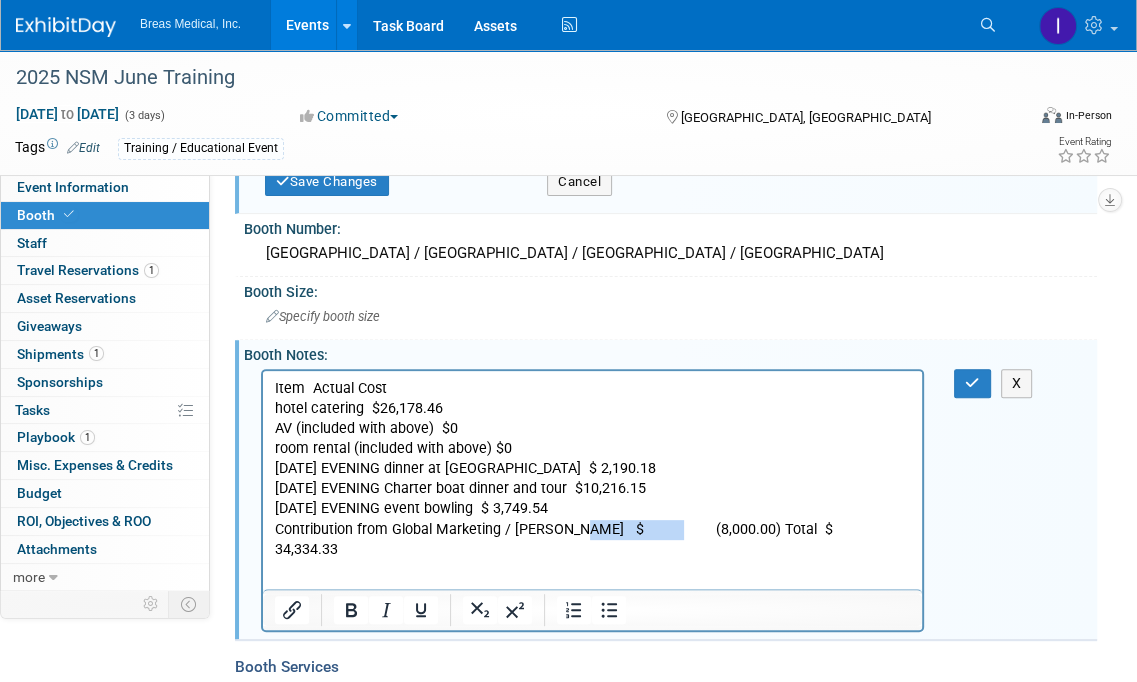 drag, startPoint x: 624, startPoint y: 533, endPoint x: 558, endPoint y: 520, distance: 67.26812 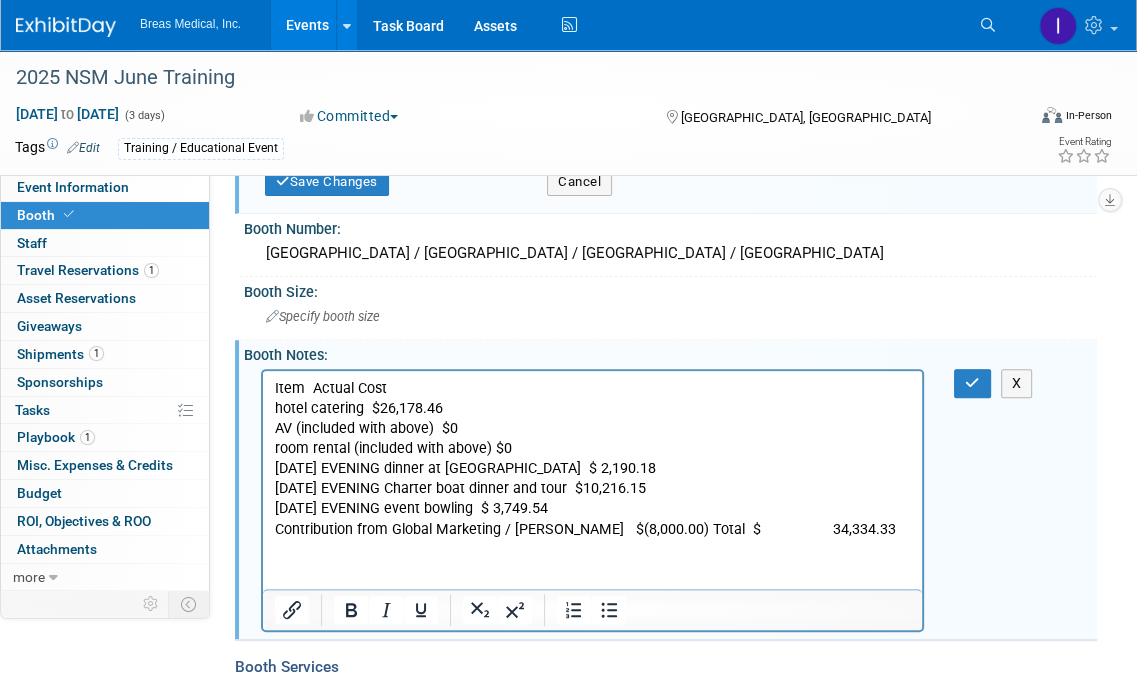 click on "Contribution from Global Marketing / Sally   $(8,000.00) Total  $                  34,334.33" at bounding box center [593, 529] 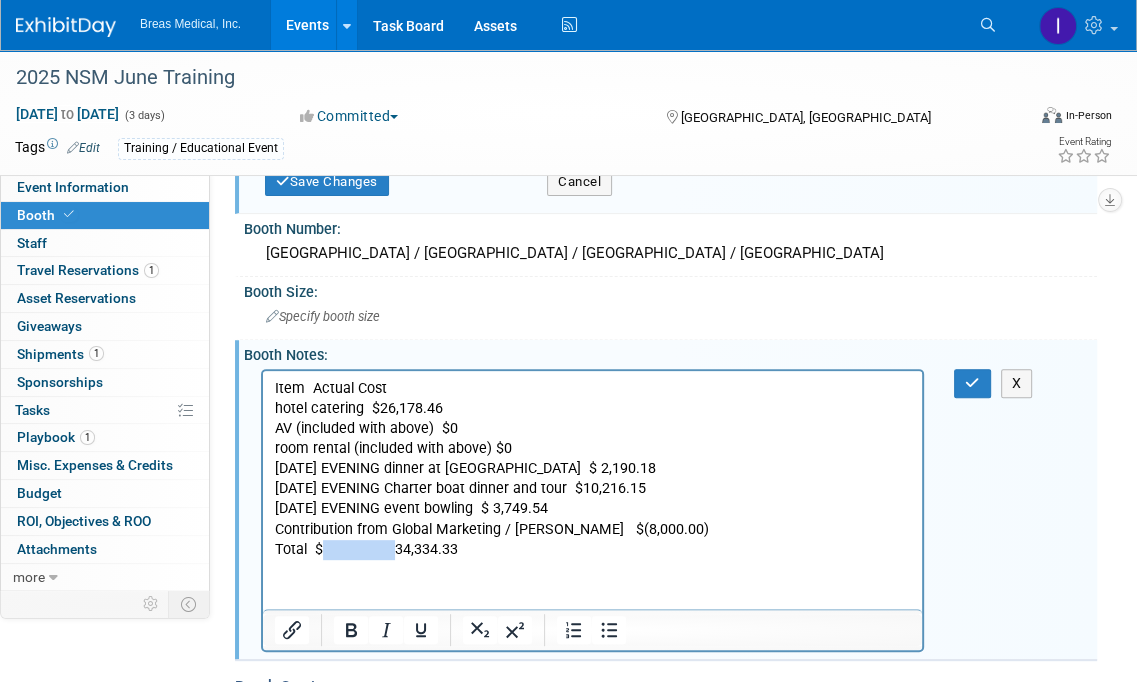 drag, startPoint x: 386, startPoint y: 547, endPoint x: 323, endPoint y: 548, distance: 63.007935 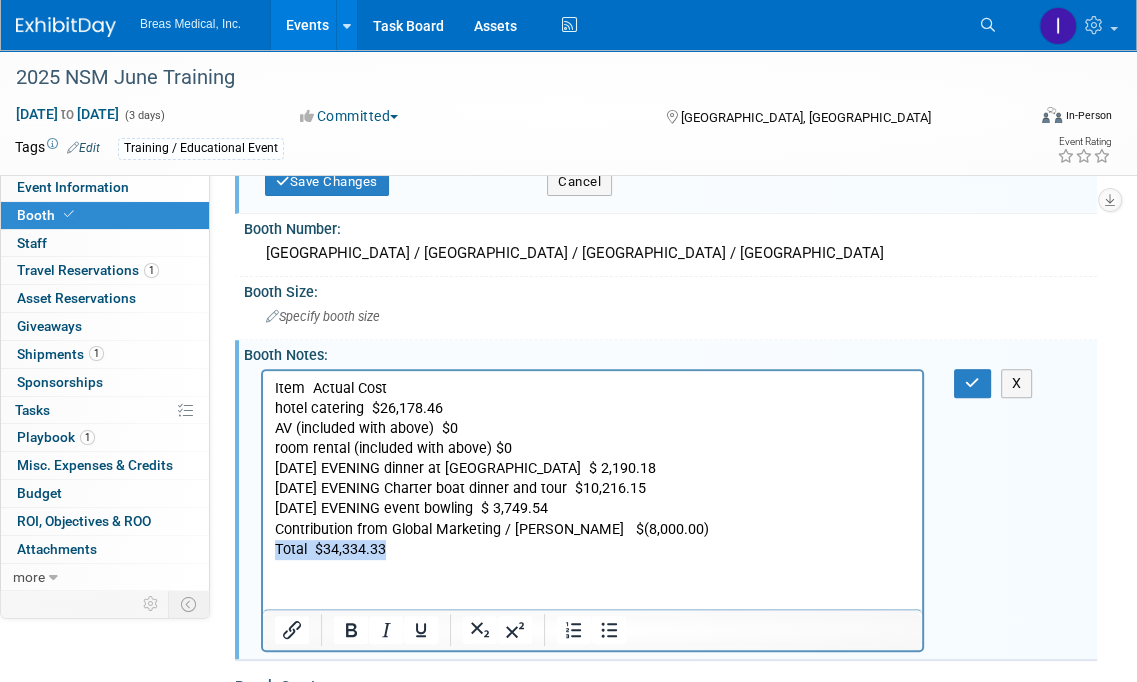 drag, startPoint x: 400, startPoint y: 548, endPoint x: 299, endPoint y: 606, distance: 116.46888 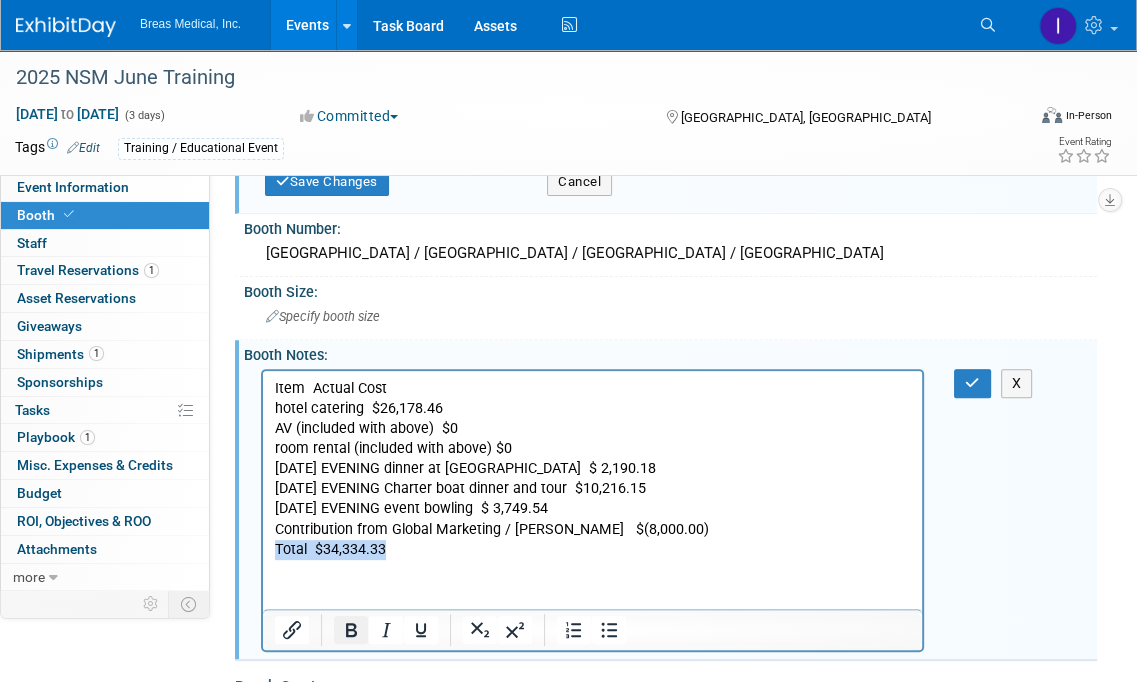 click 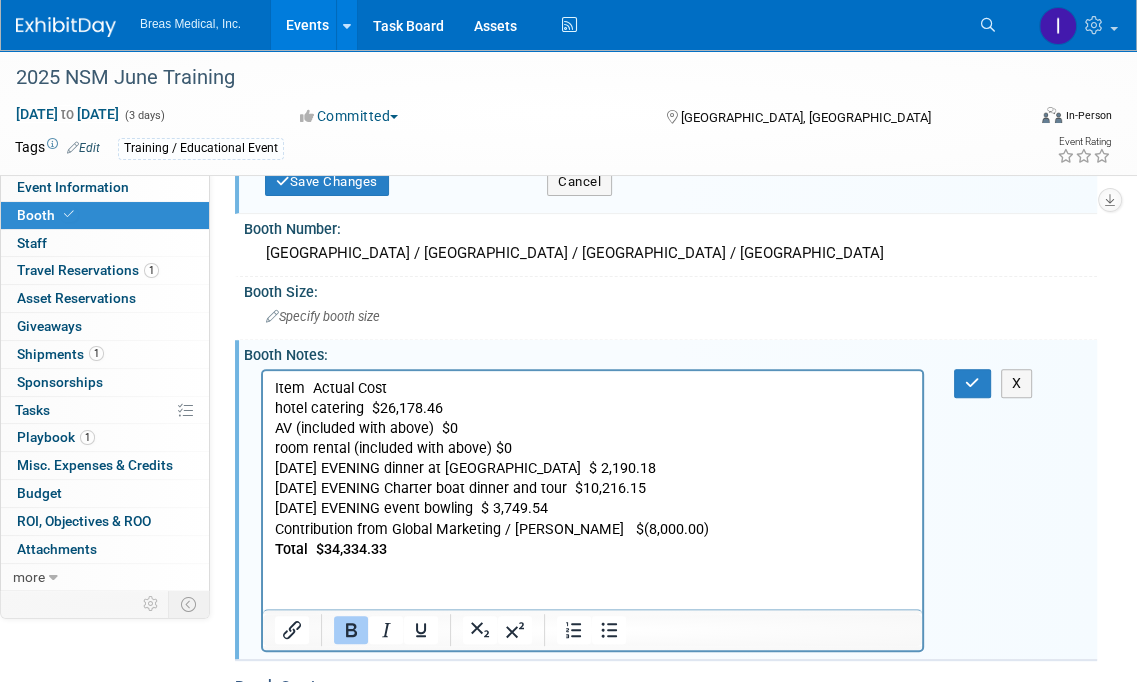 click on "Contribution from Global Marketing / Sally   $(8,000.00)" at bounding box center (593, 529) 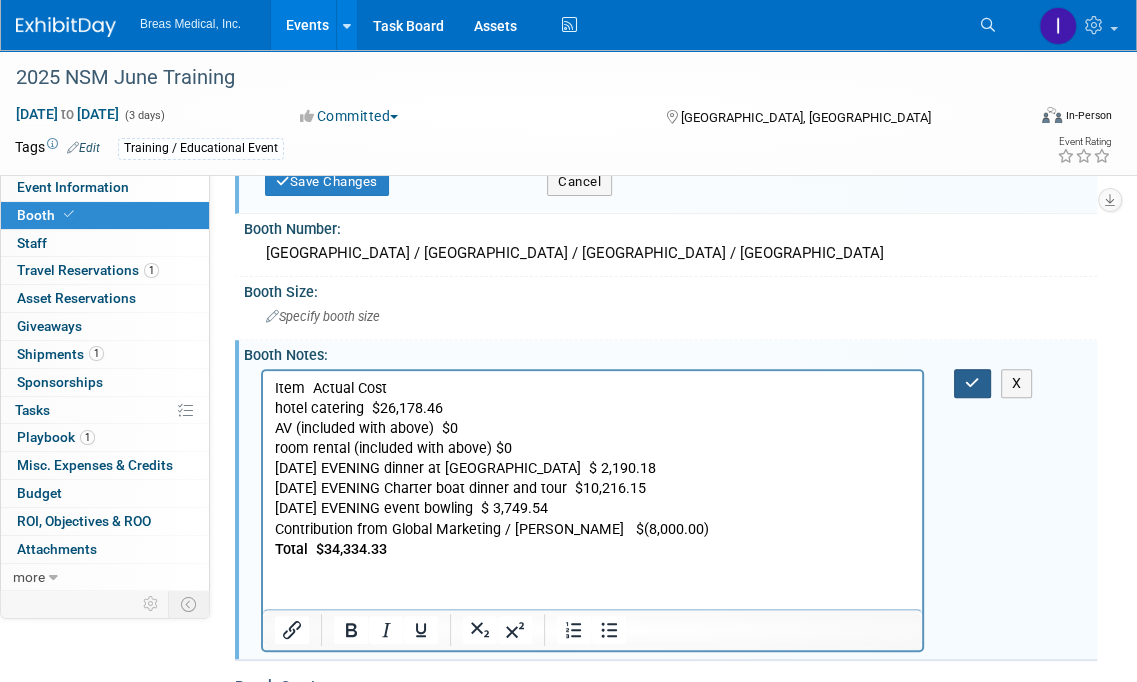 click at bounding box center (972, 383) 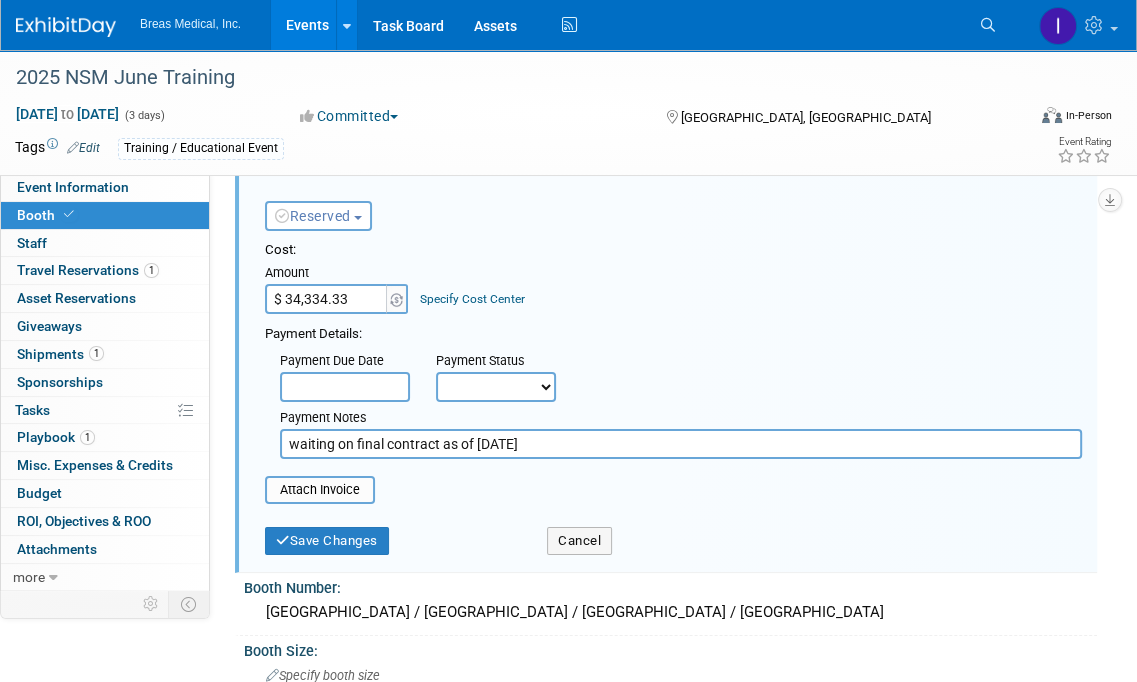 scroll, scrollTop: 0, scrollLeft: 0, axis: both 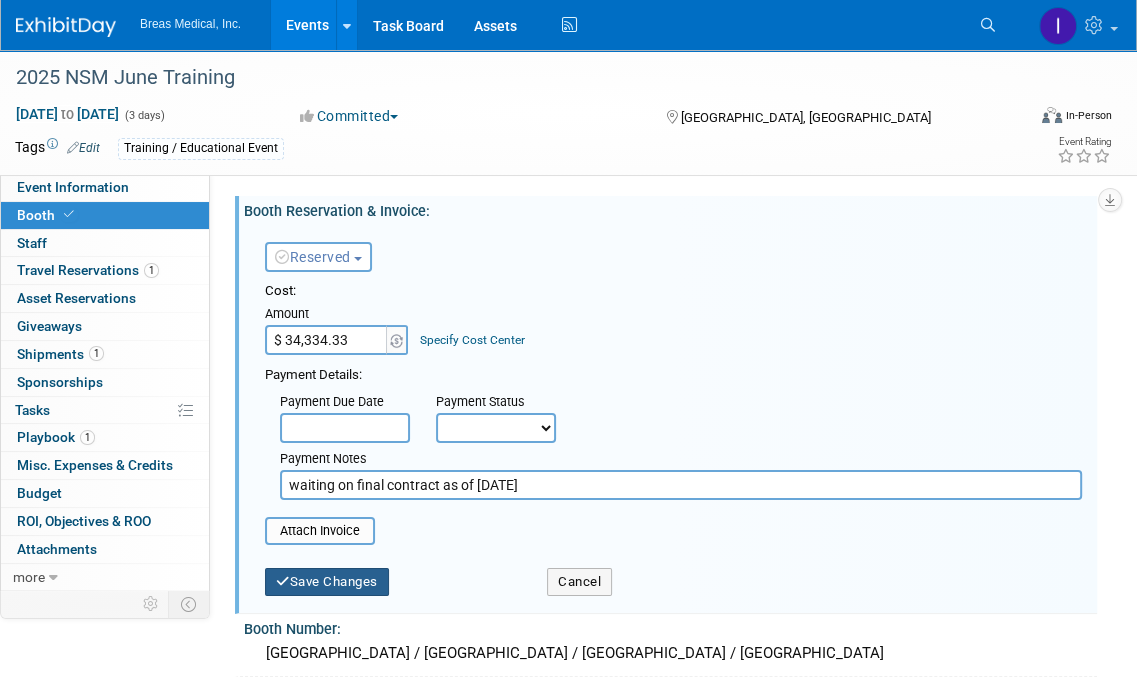 click on "Save Changes" at bounding box center [327, 582] 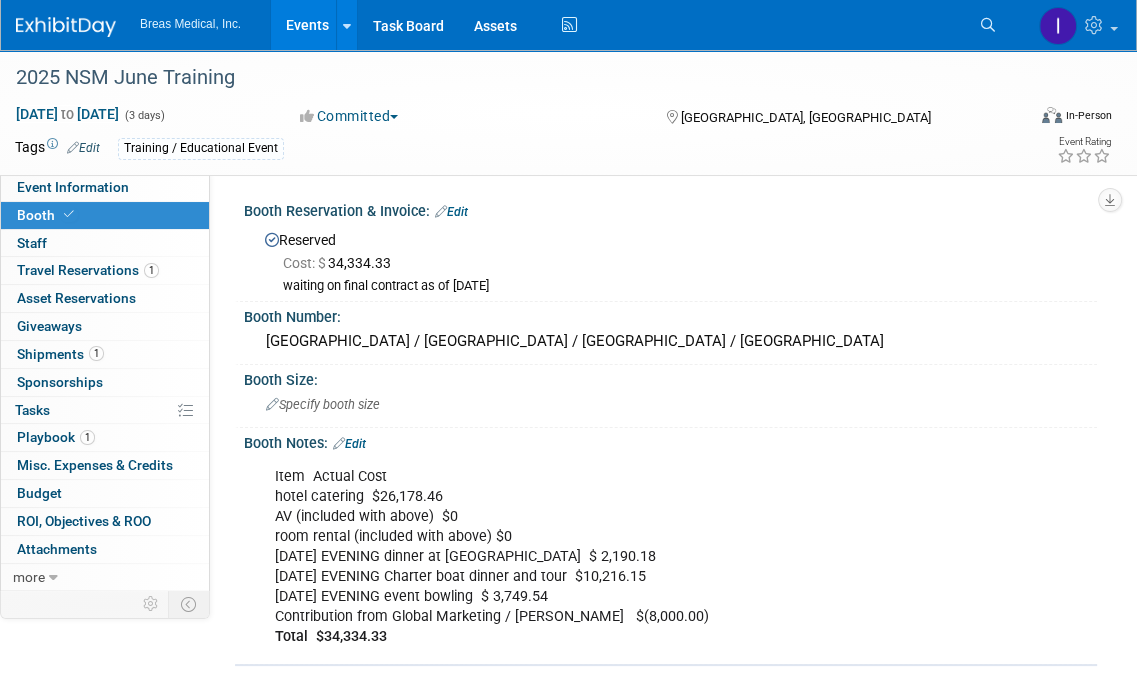 click on "Edit" at bounding box center [451, 212] 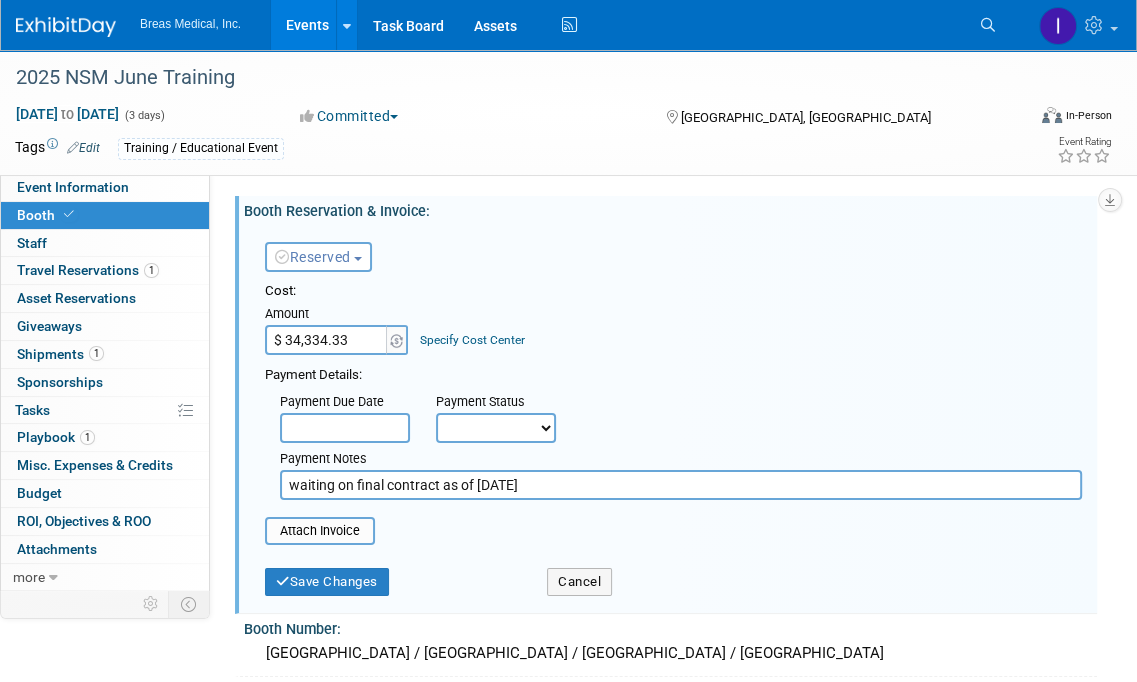 click on "waiting on final contract as of 5-8-2025" at bounding box center (681, 485) 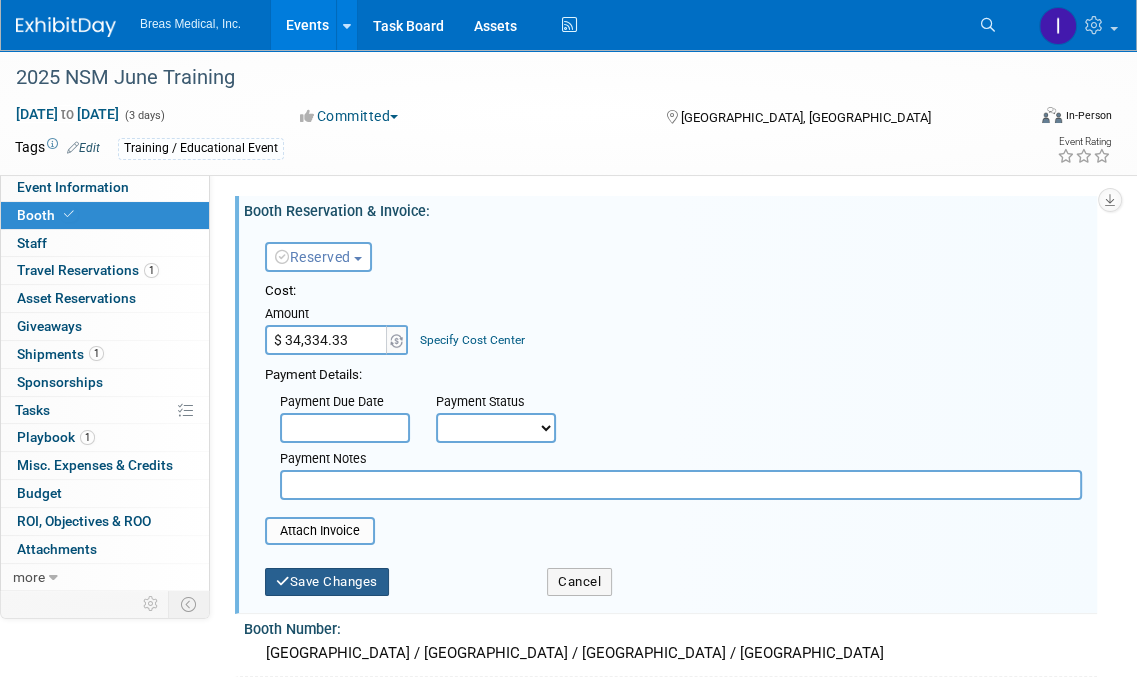 type 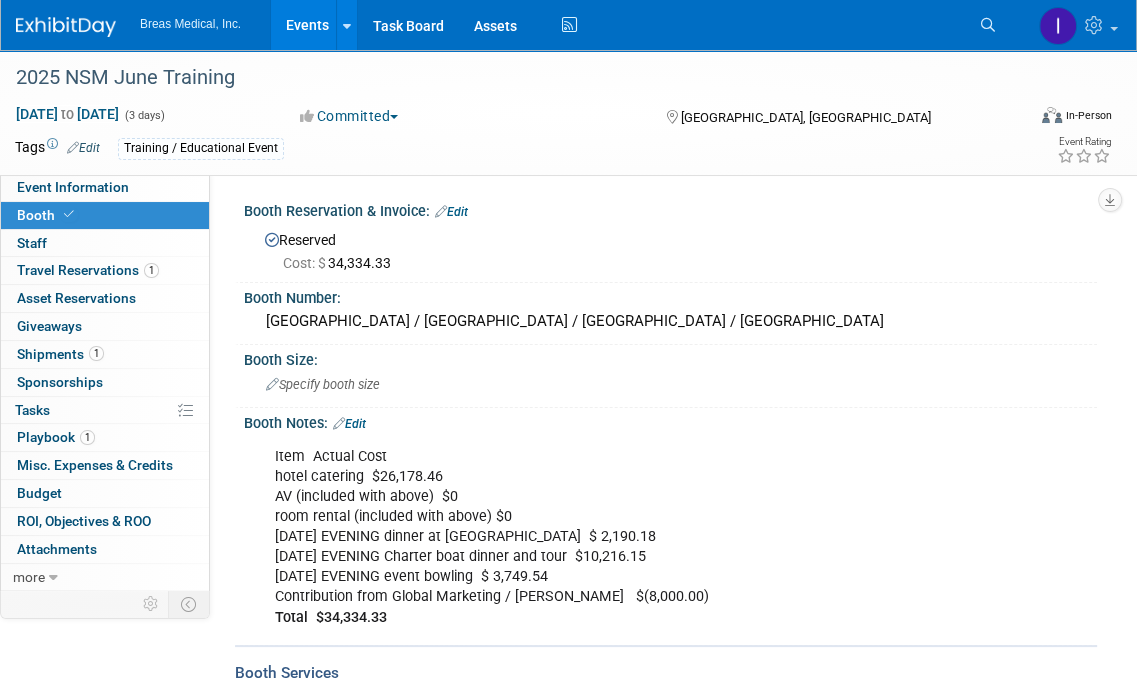click on "Item  Actual Cost  hotel catering  $26,178.46 AV (included with above)  $0  room rental (included with above) $0  Mon, June 2 EVENING dinner at Gaslight Club  $ 2,190.18 Tues, June 3 EVENING Charter boat dinner and tour  $10,216.15 Wed, June 4 EVENING event bowling  $ 3,749.54   Contribution from Global Marketing / Sally   $(8,000.00) Total  $34,334.33" at bounding box center (592, 537) 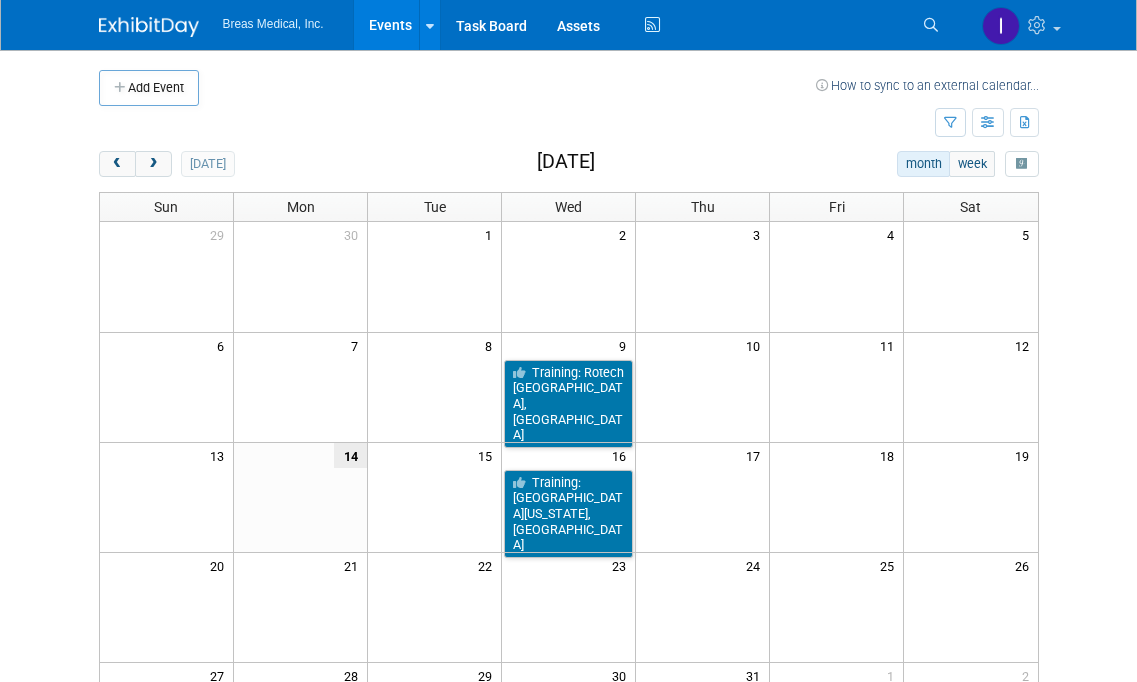 scroll, scrollTop: 0, scrollLeft: 0, axis: both 